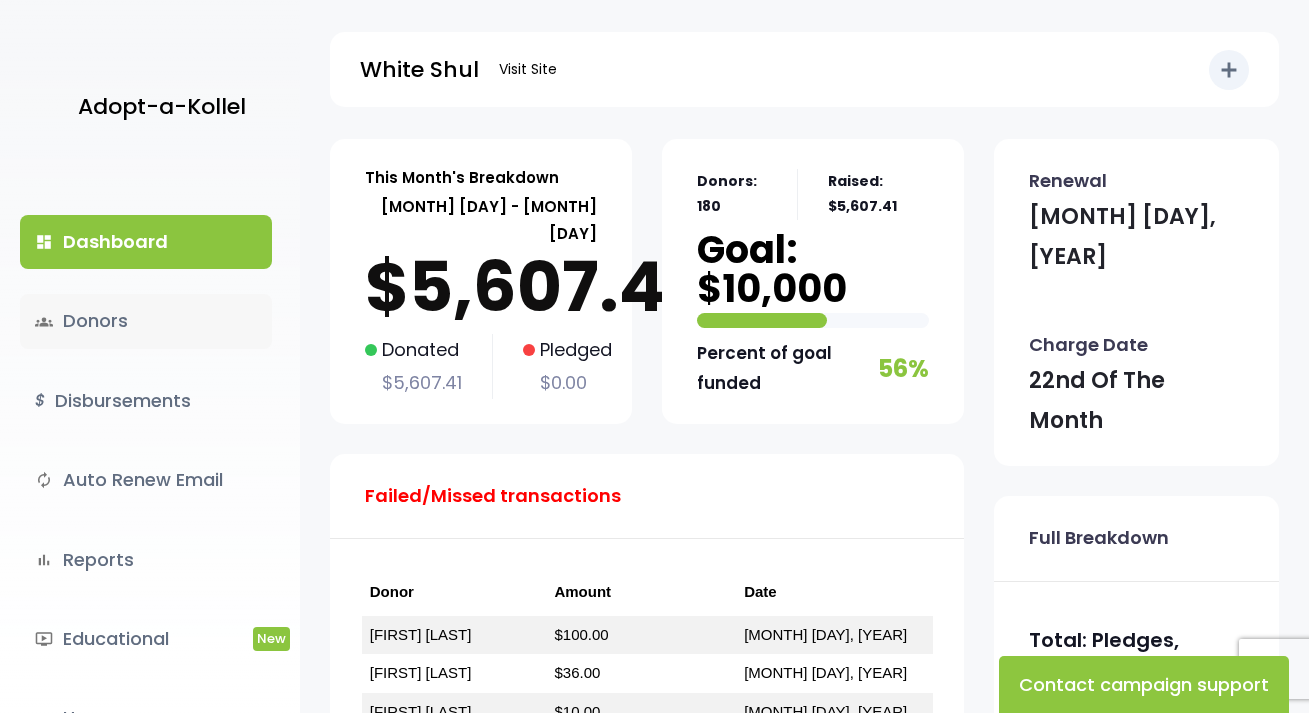 scroll, scrollTop: 0, scrollLeft: 0, axis: both 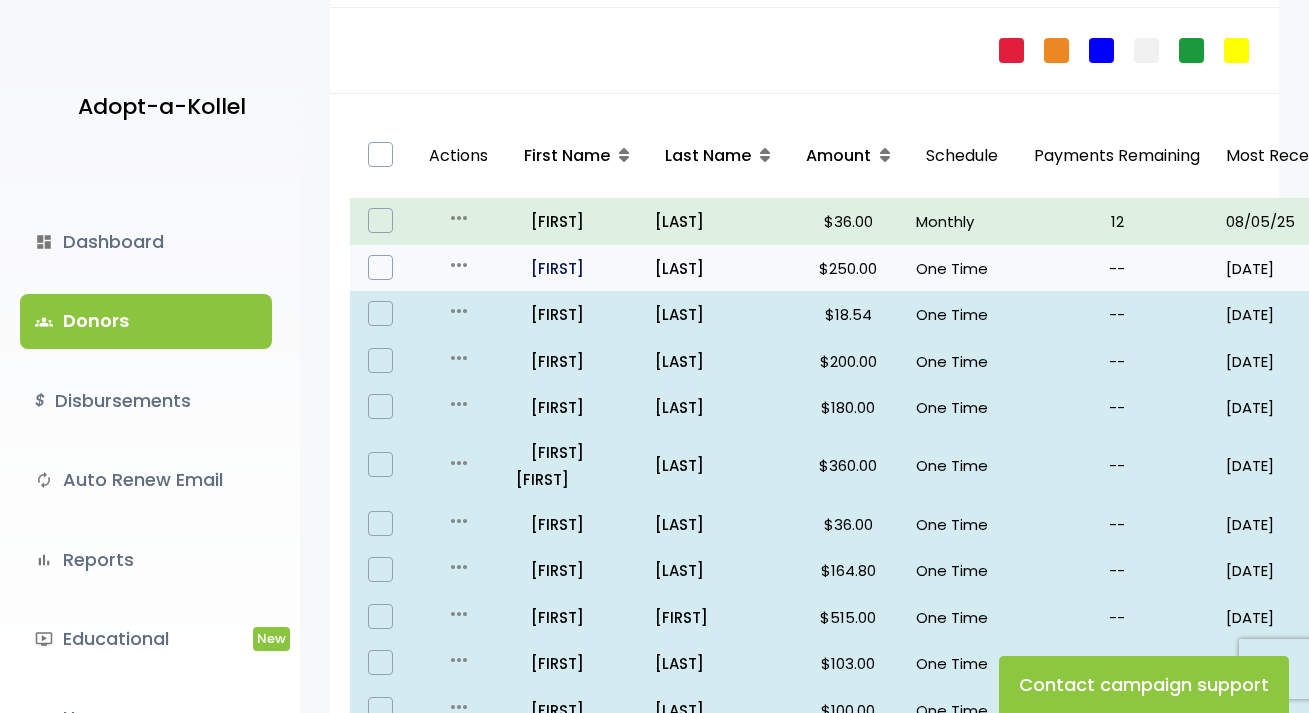 click on "all_inclusive Moshe" at bounding box center [577, 268] 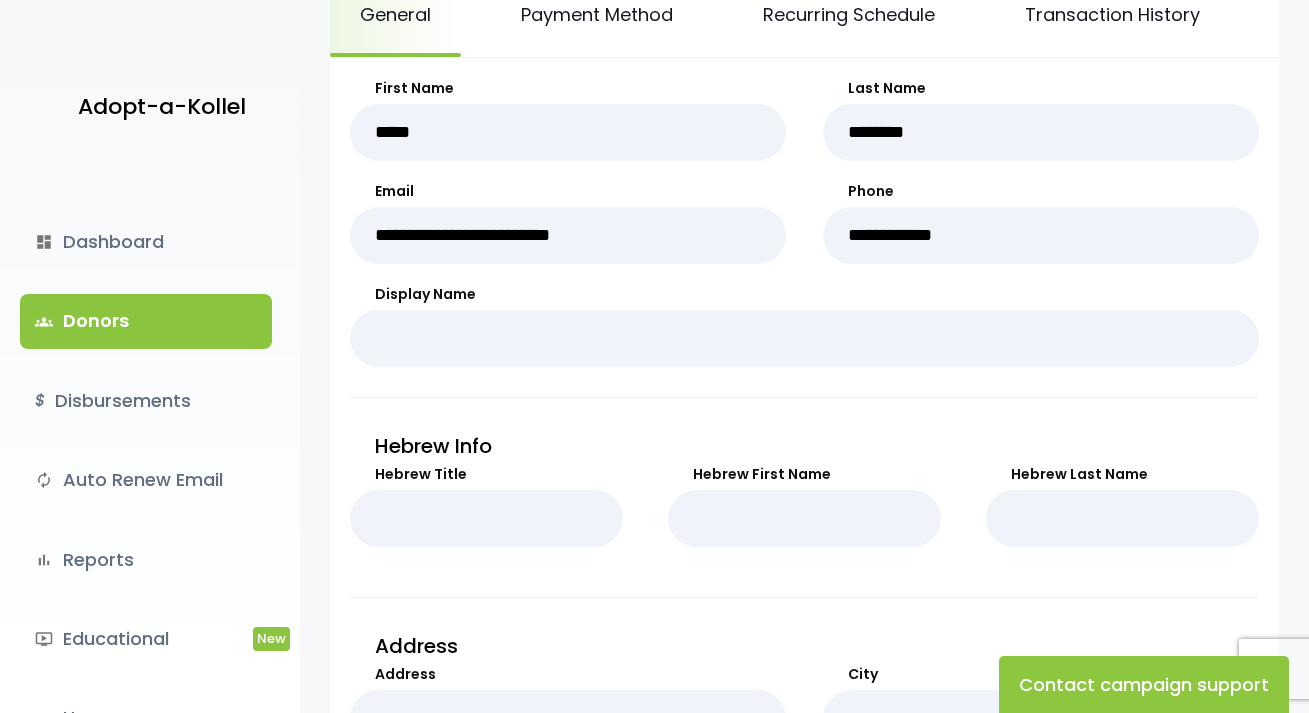 scroll, scrollTop: 300, scrollLeft: 0, axis: vertical 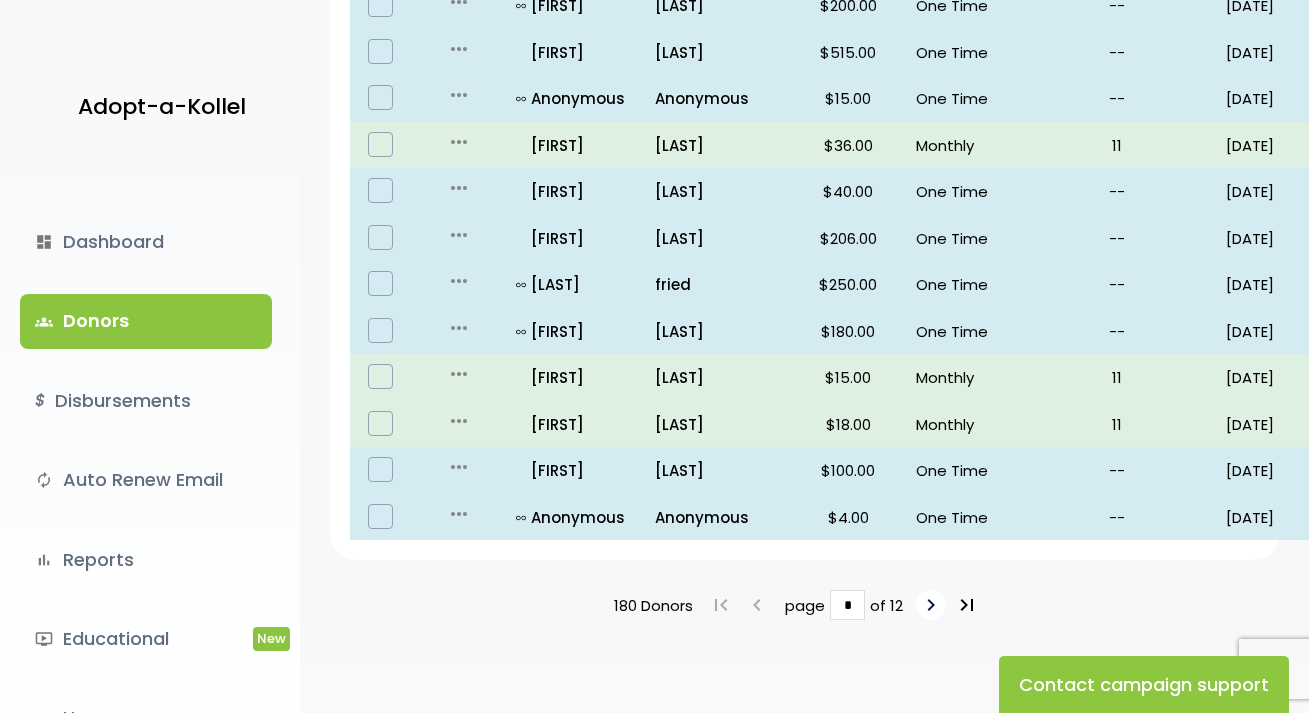 click on "keyboard_arrow_right" at bounding box center [931, 605] 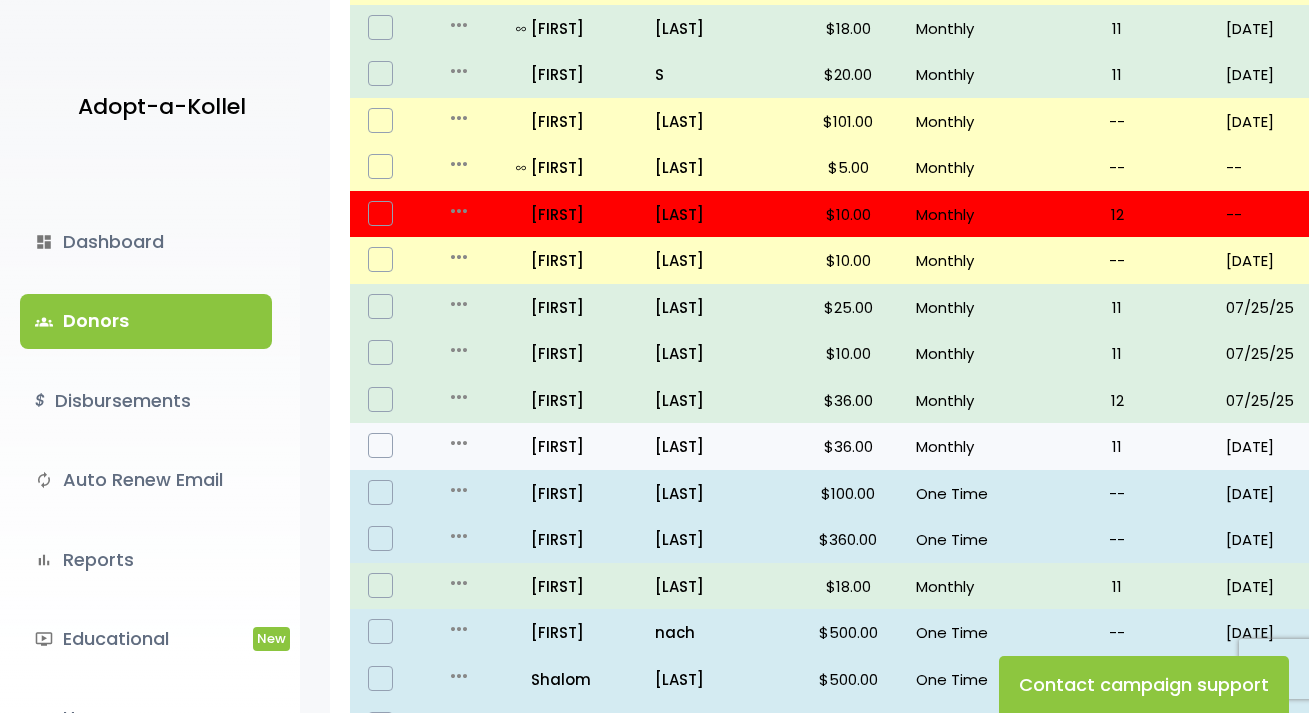 scroll, scrollTop: 700, scrollLeft: 0, axis: vertical 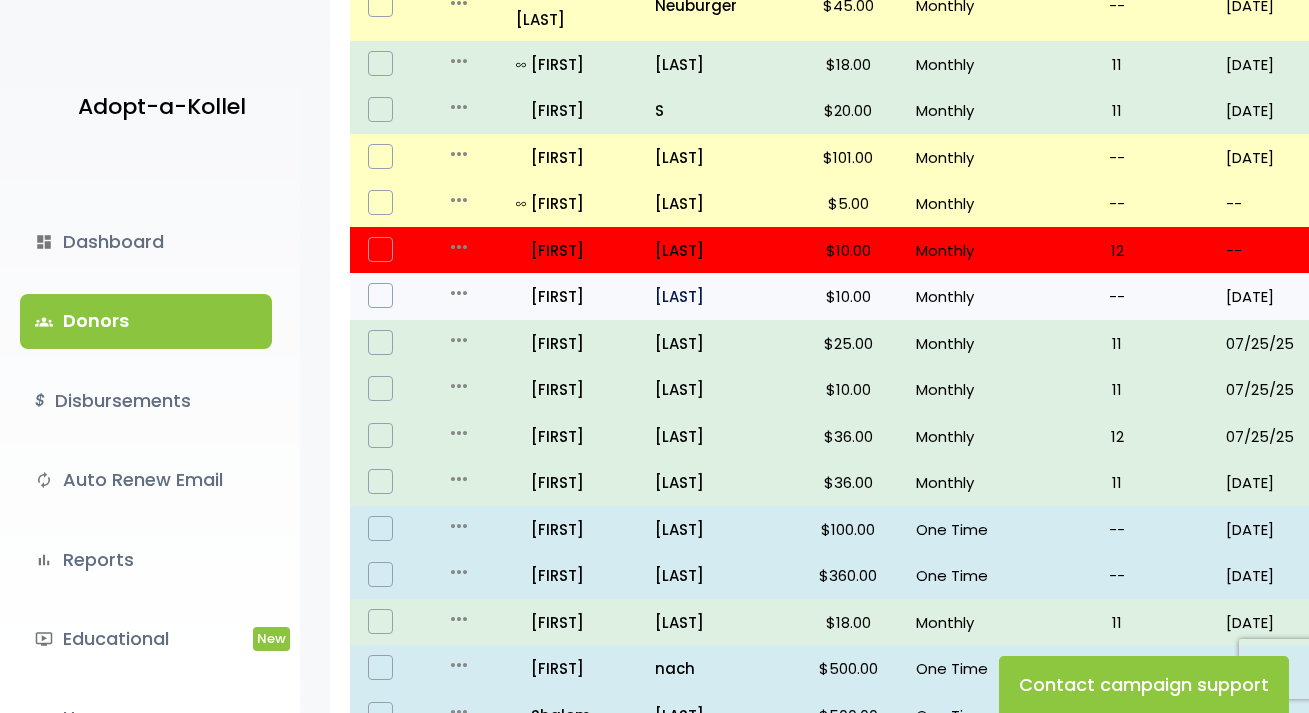 click on "Solomon" at bounding box center (717, 296) 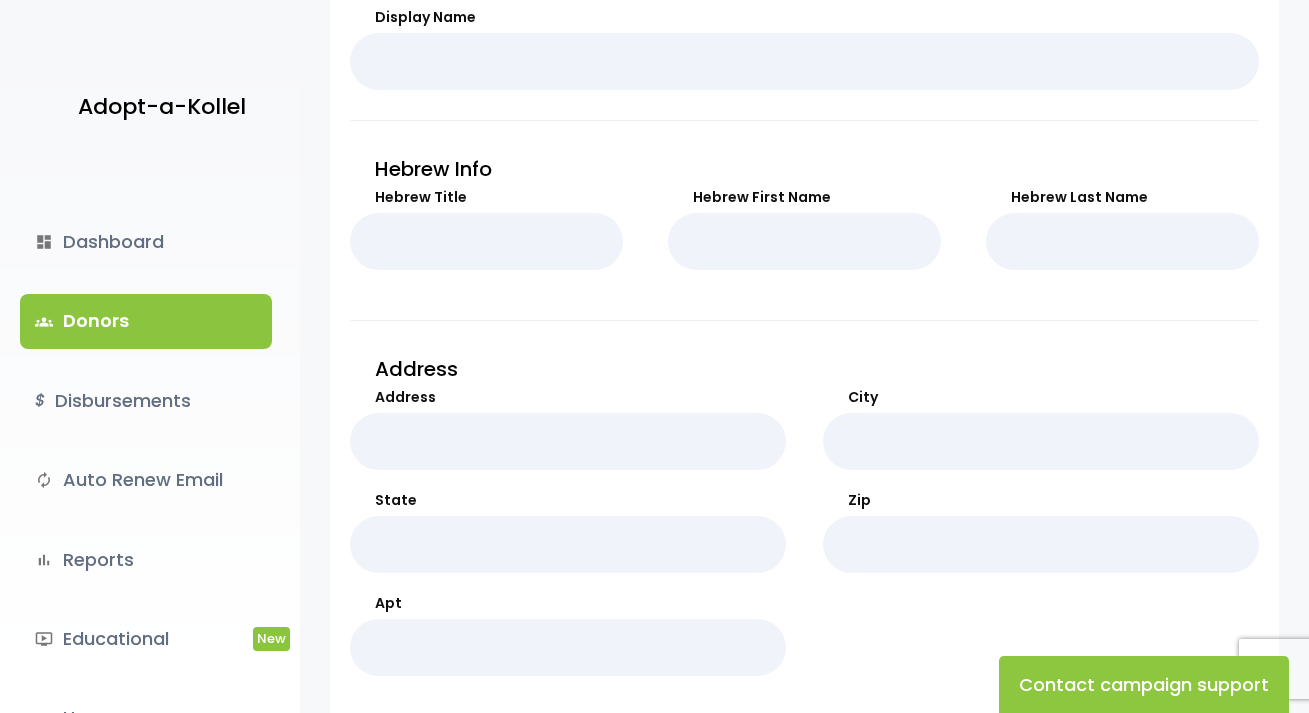 scroll, scrollTop: 0, scrollLeft: 0, axis: both 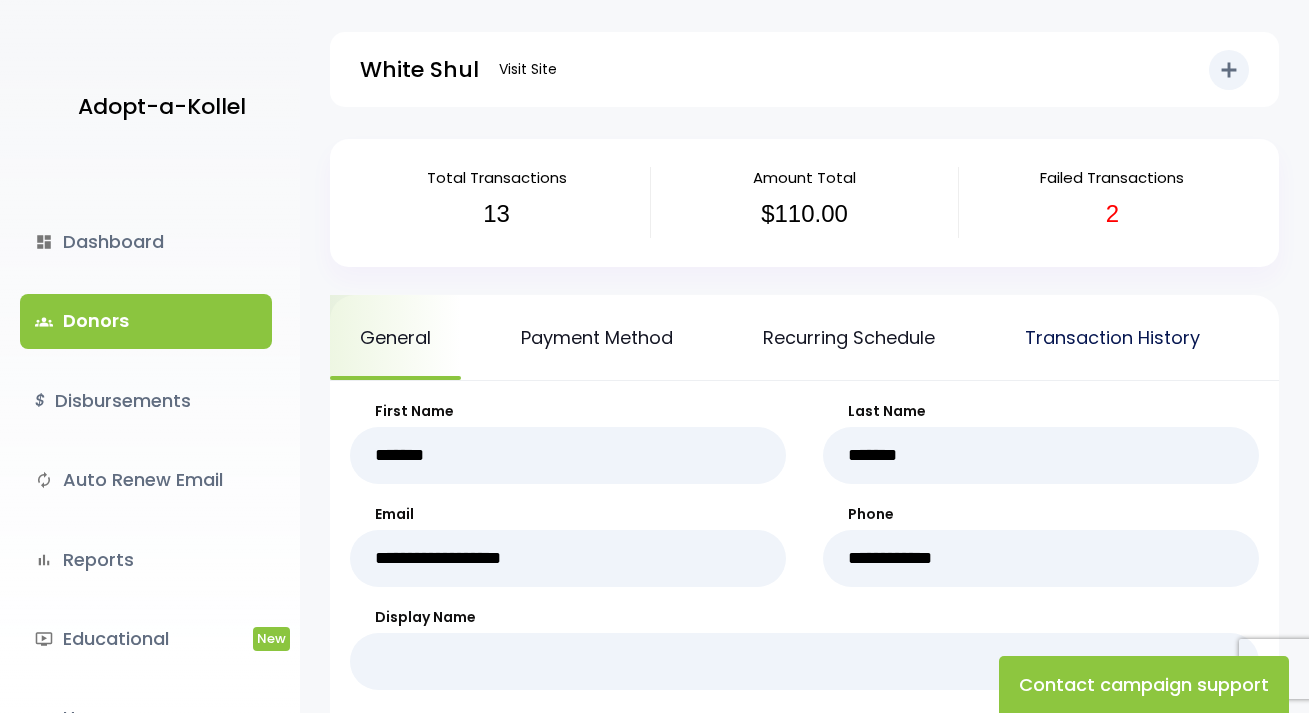 click on "Transaction History" at bounding box center [1112, 337] 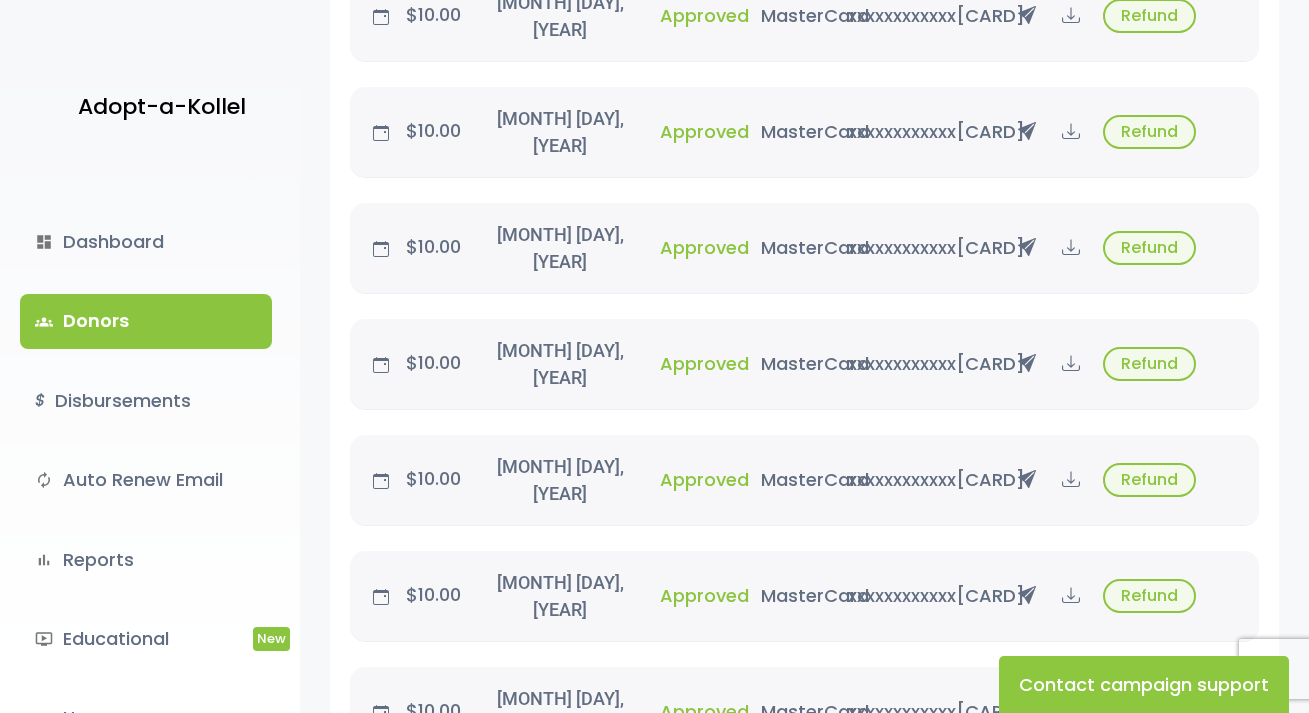scroll, scrollTop: 600, scrollLeft: 0, axis: vertical 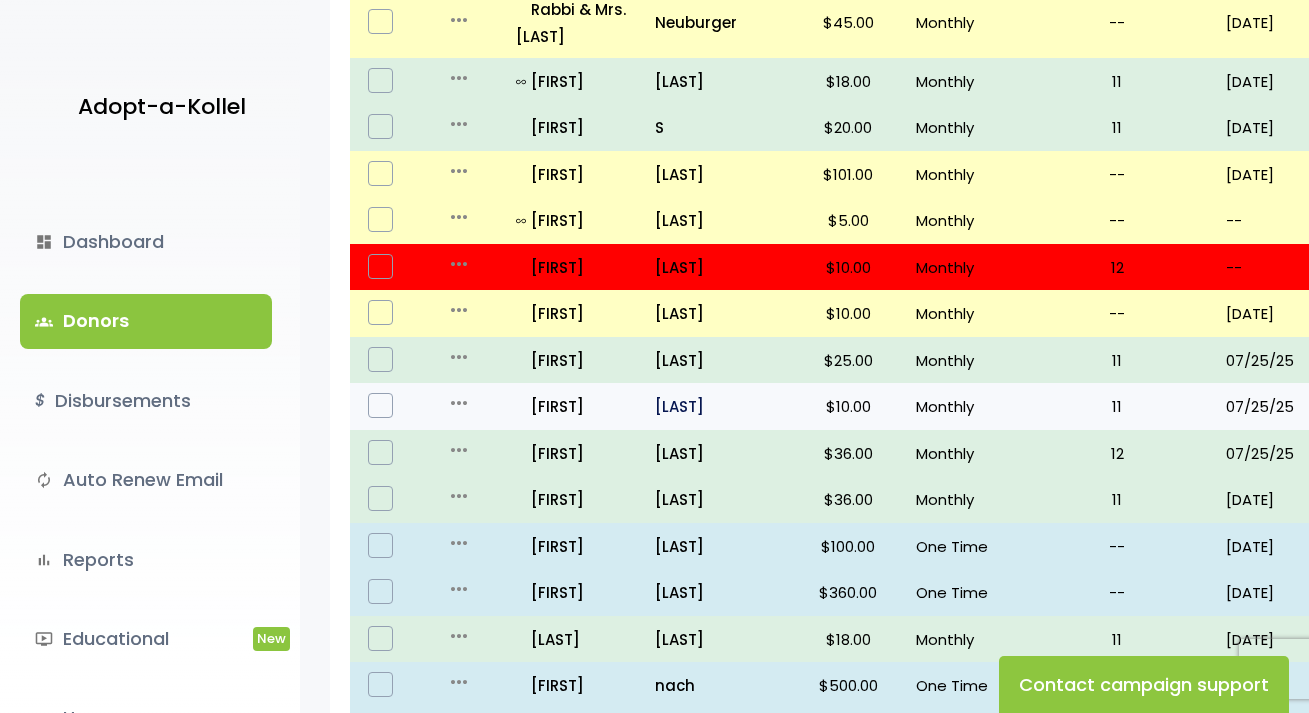 click on "Salamon" at bounding box center [717, 406] 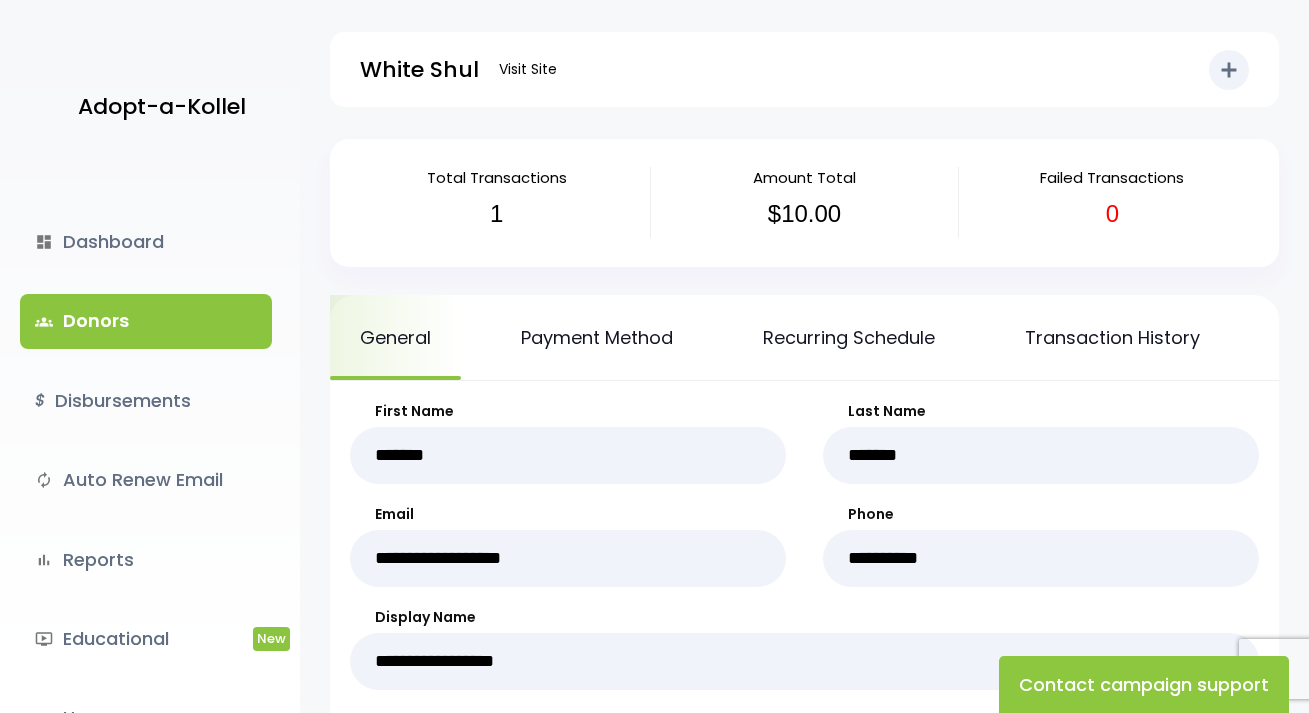 scroll, scrollTop: 0, scrollLeft: 0, axis: both 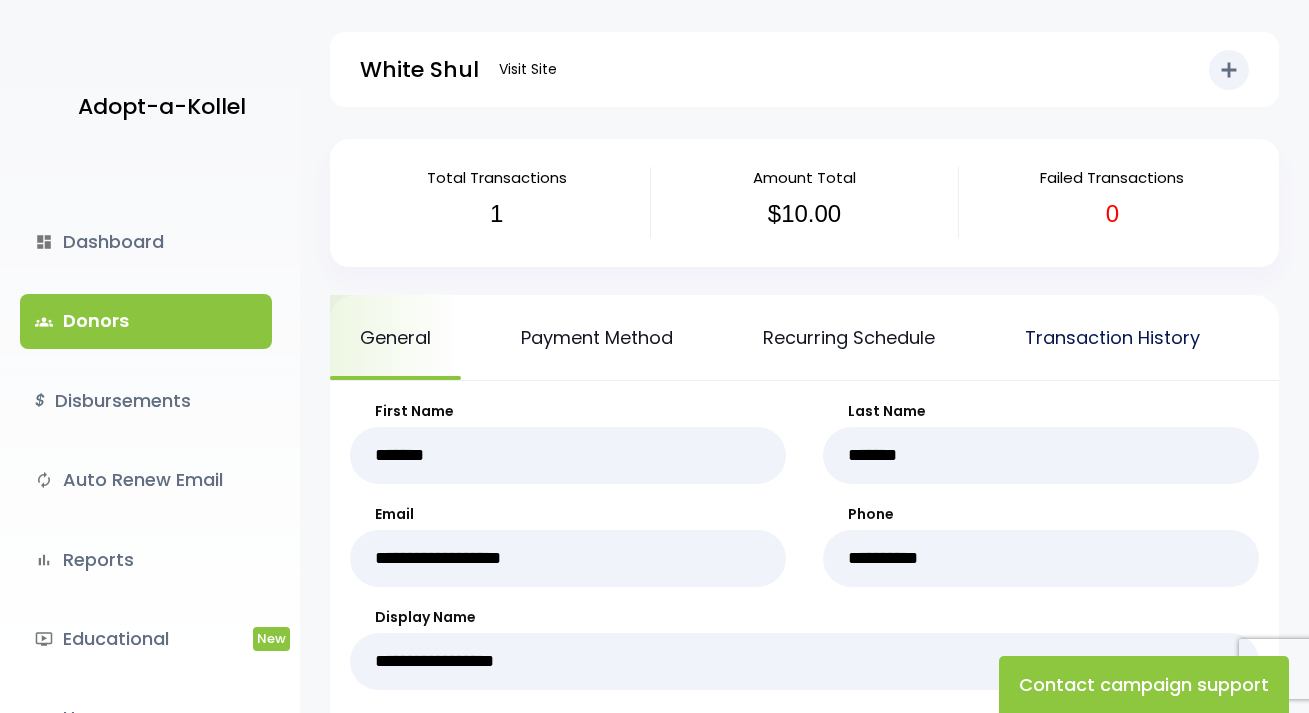 click on "Transaction History" at bounding box center (1112, 337) 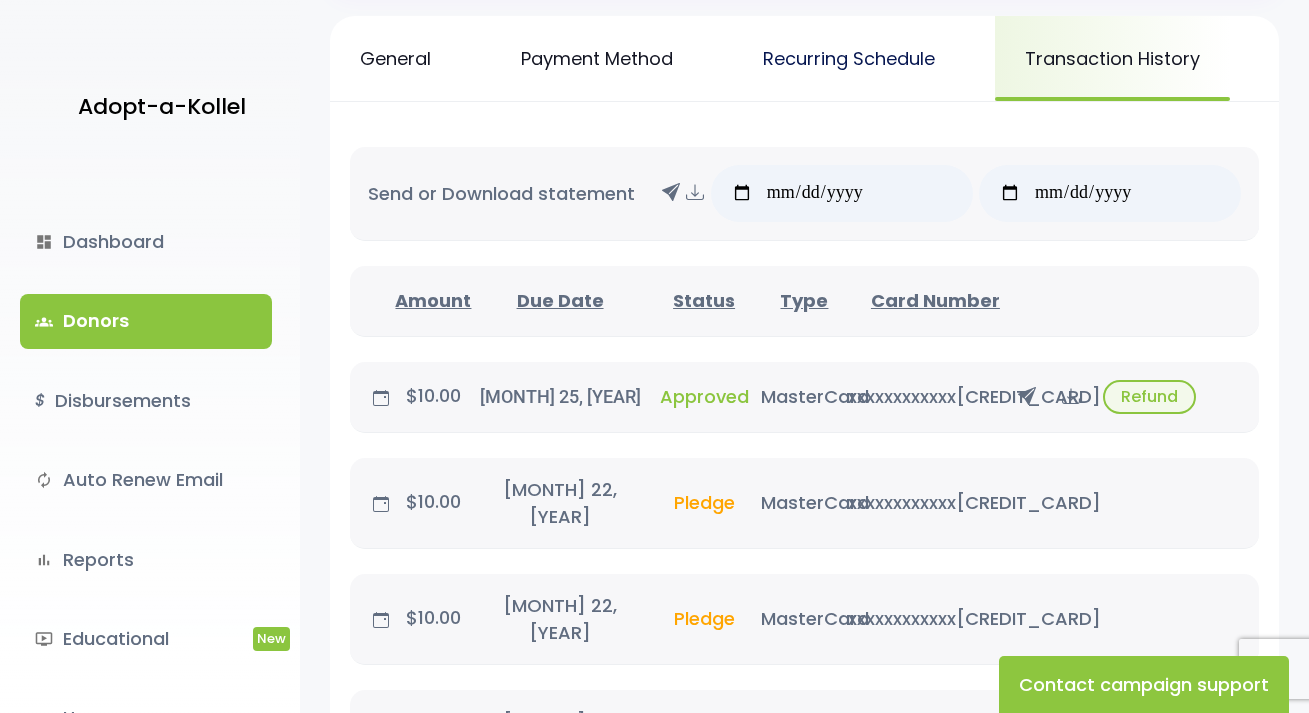 scroll, scrollTop: 300, scrollLeft: 0, axis: vertical 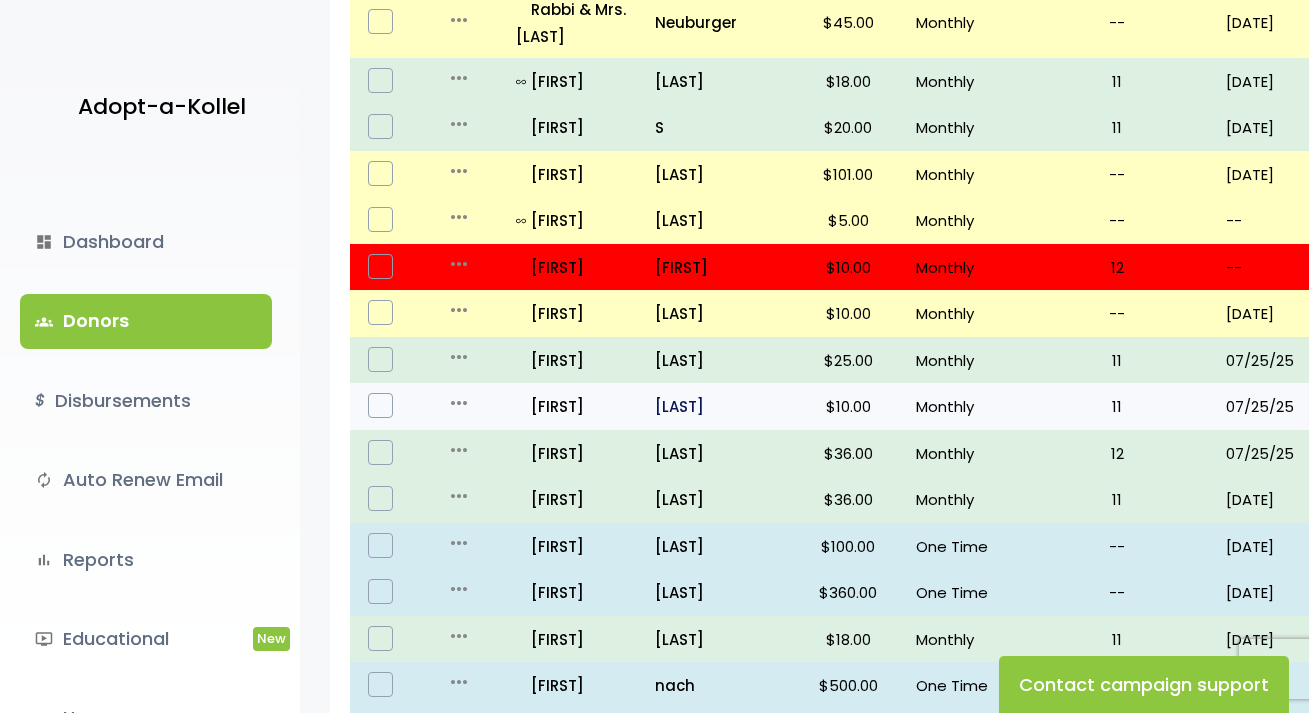 click on "Salamon" at bounding box center [717, 406] 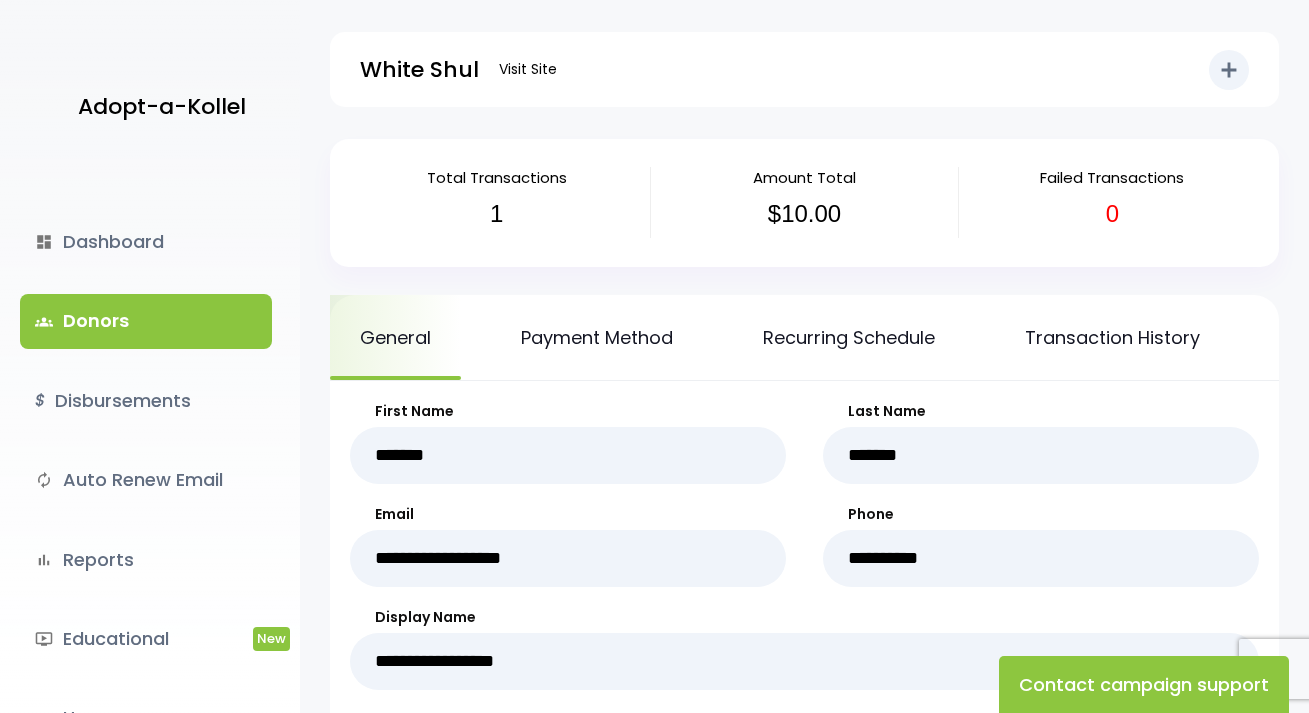 scroll, scrollTop: 0, scrollLeft: 0, axis: both 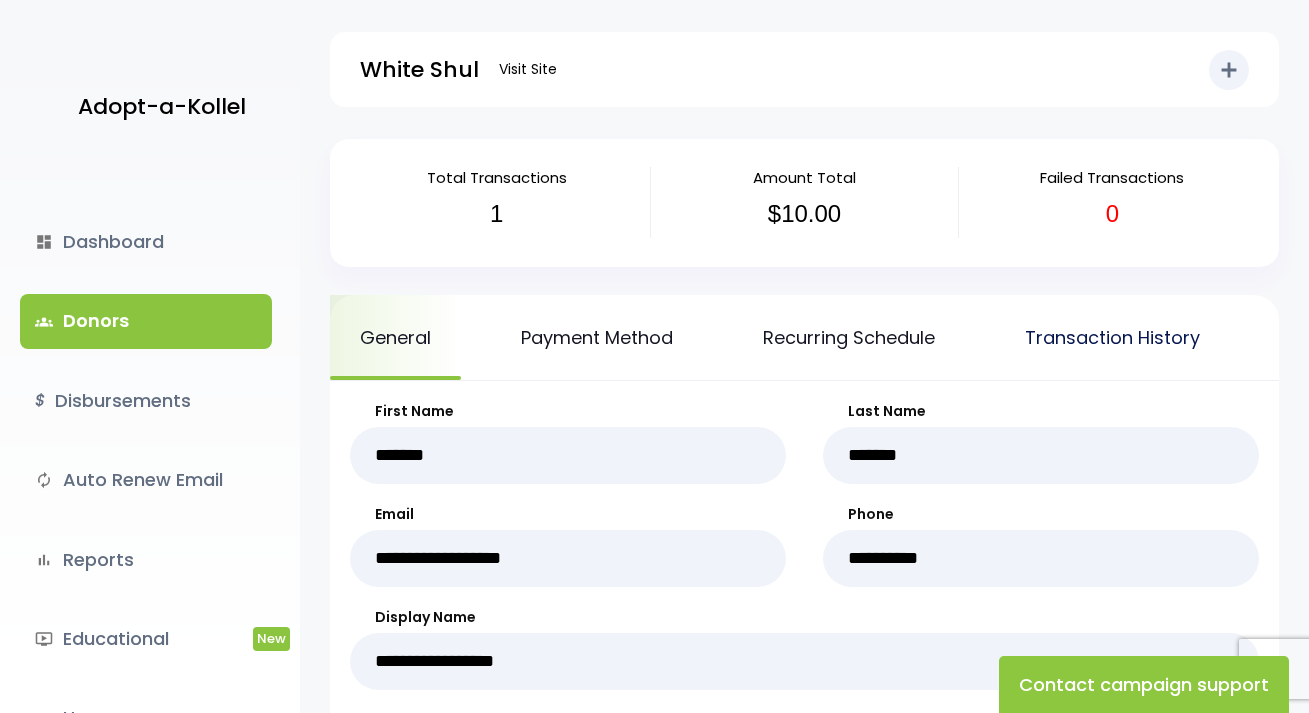 click on "Transaction History" at bounding box center (1112, 337) 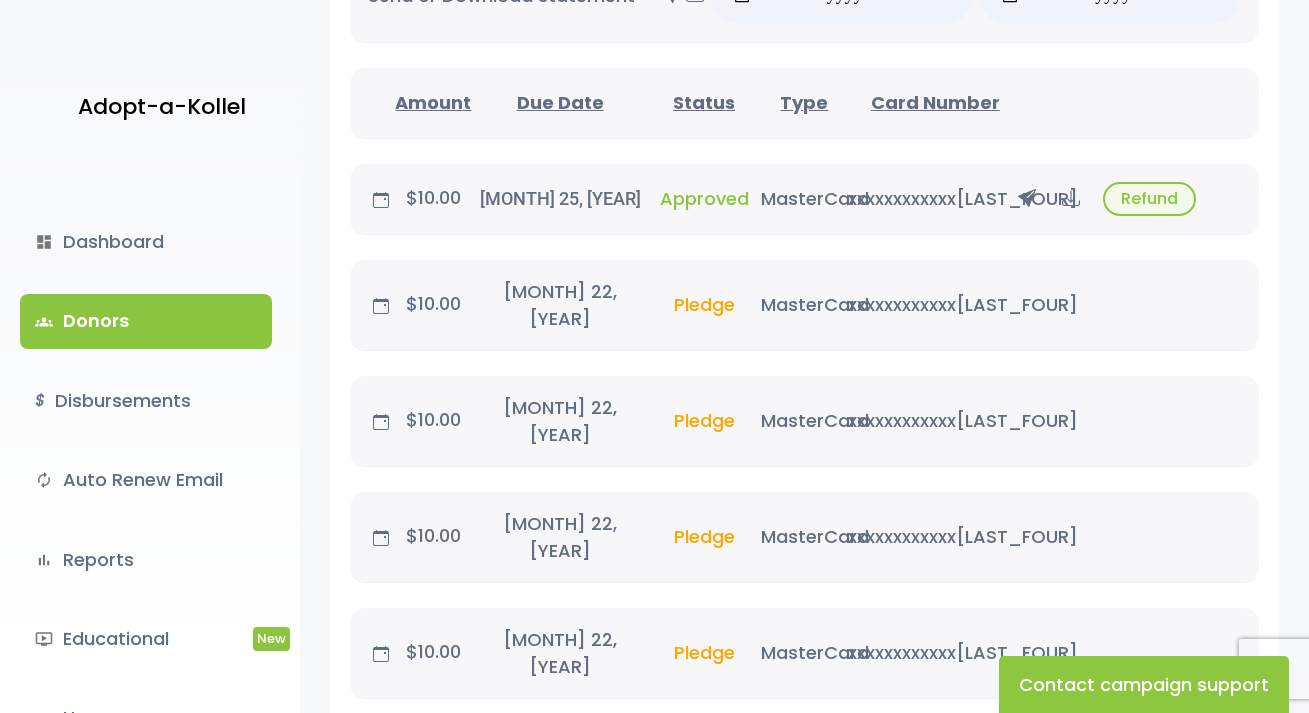 scroll, scrollTop: 400, scrollLeft: 0, axis: vertical 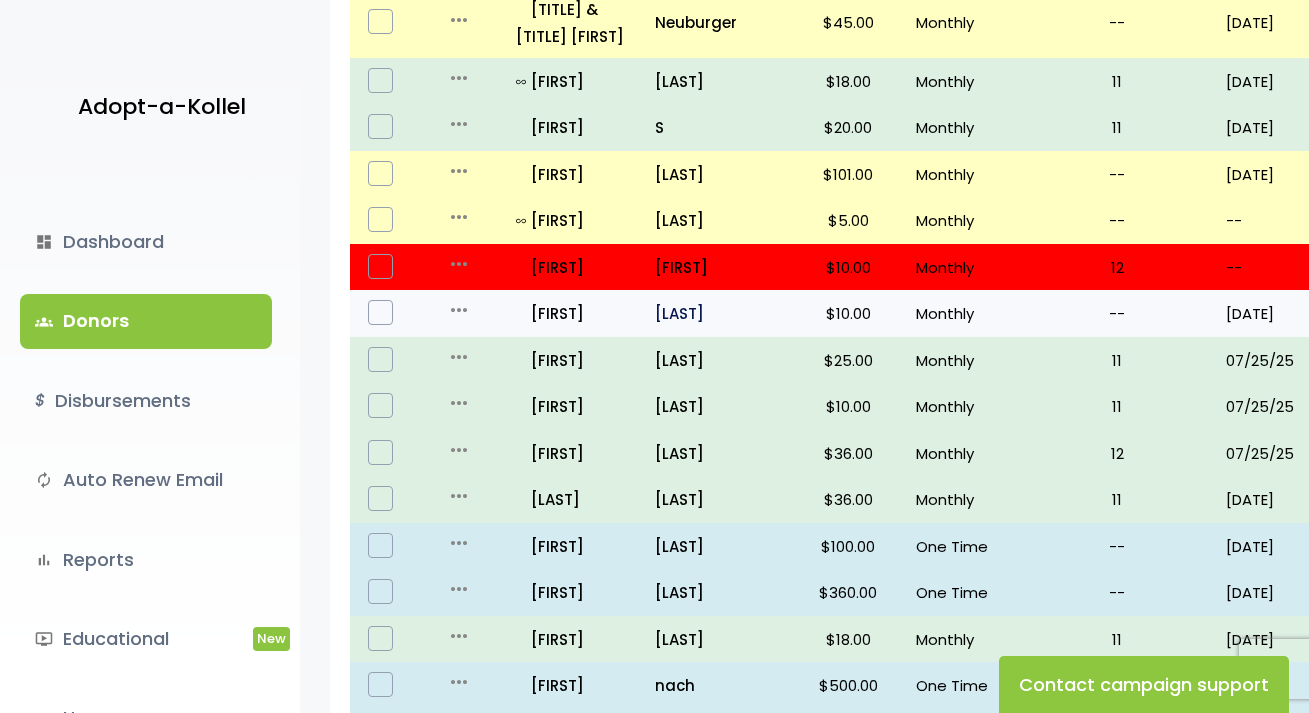 click on "Solomon" at bounding box center [717, 313] 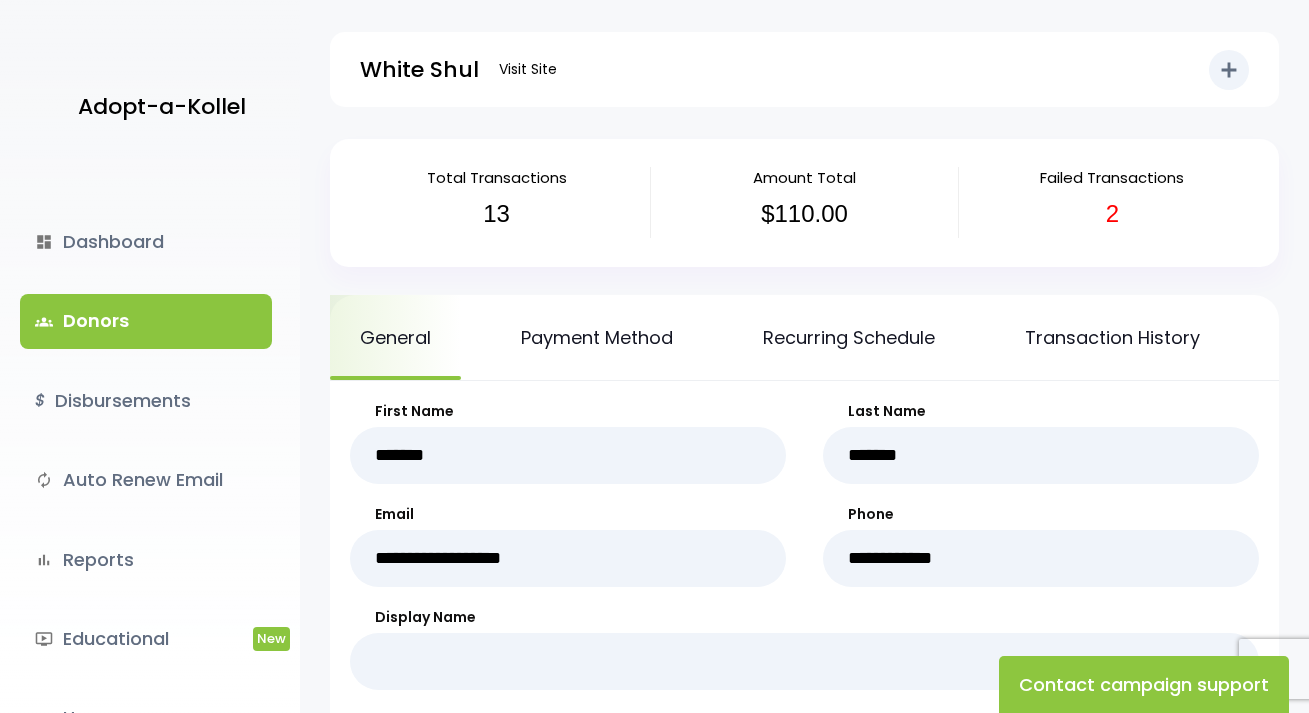 scroll, scrollTop: 0, scrollLeft: 0, axis: both 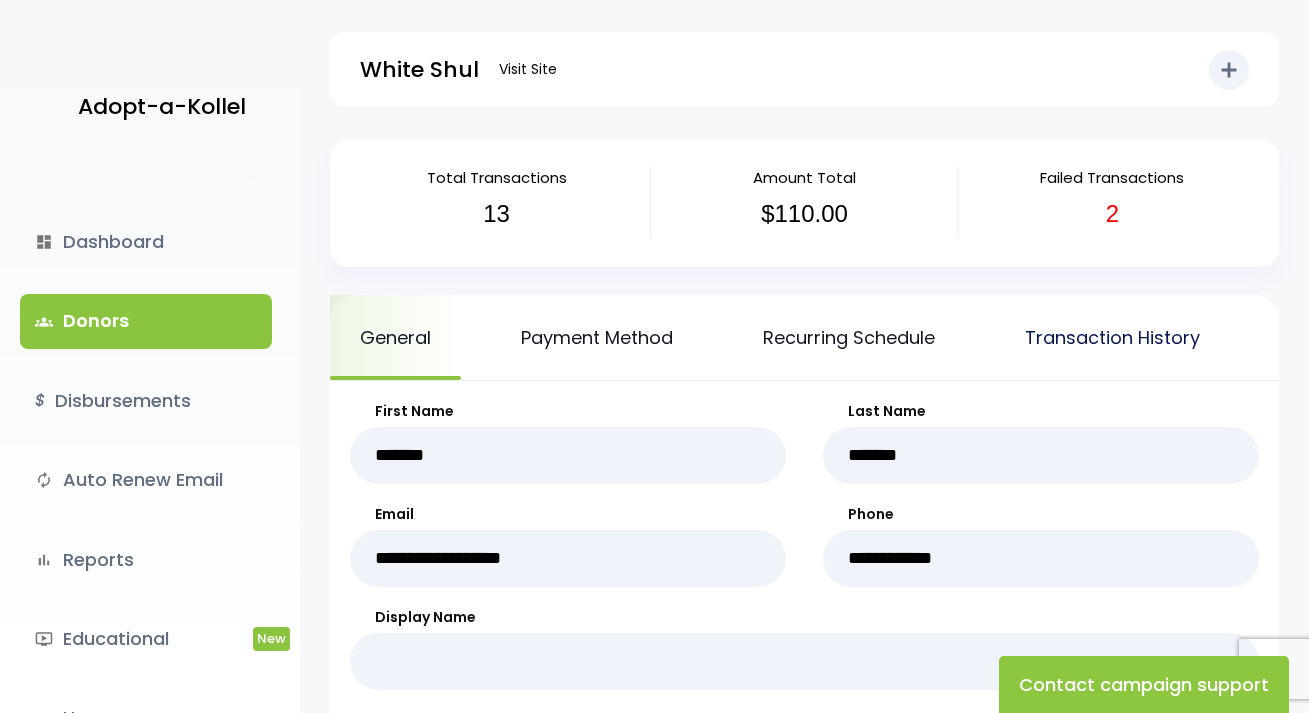click on "Transaction History" at bounding box center (1112, 337) 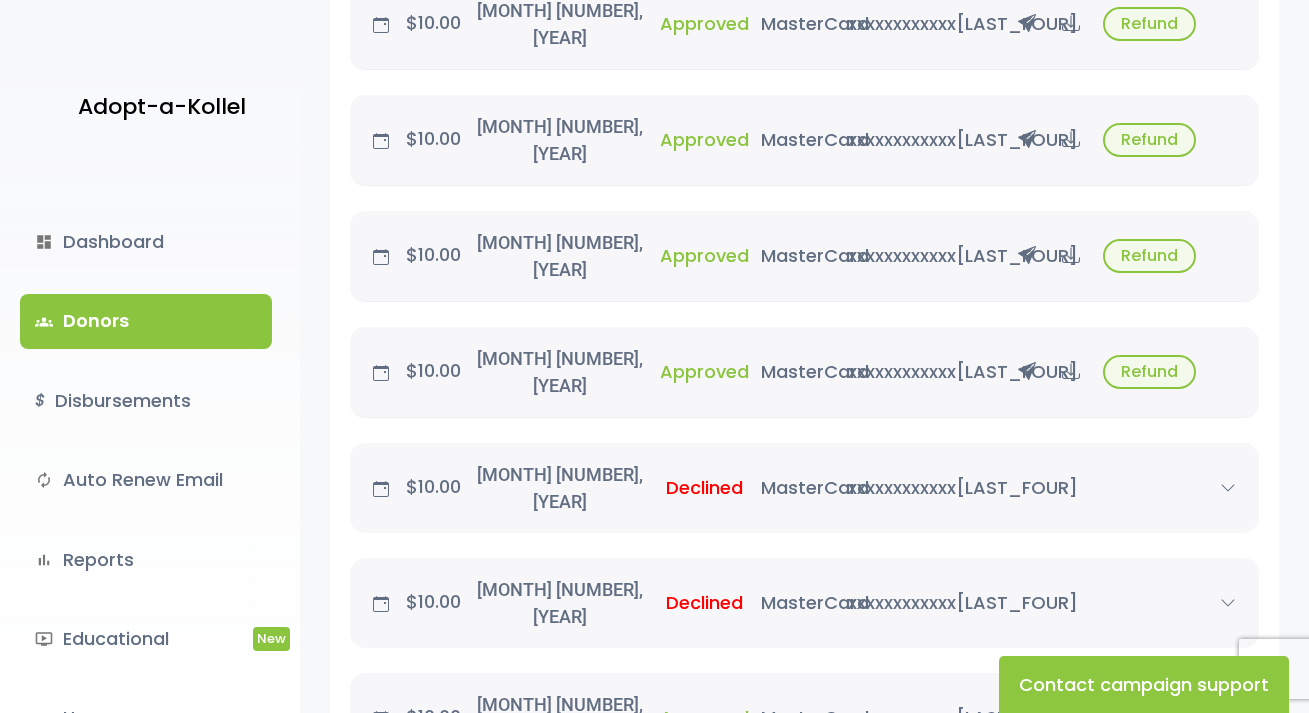 scroll, scrollTop: 1374, scrollLeft: 0, axis: vertical 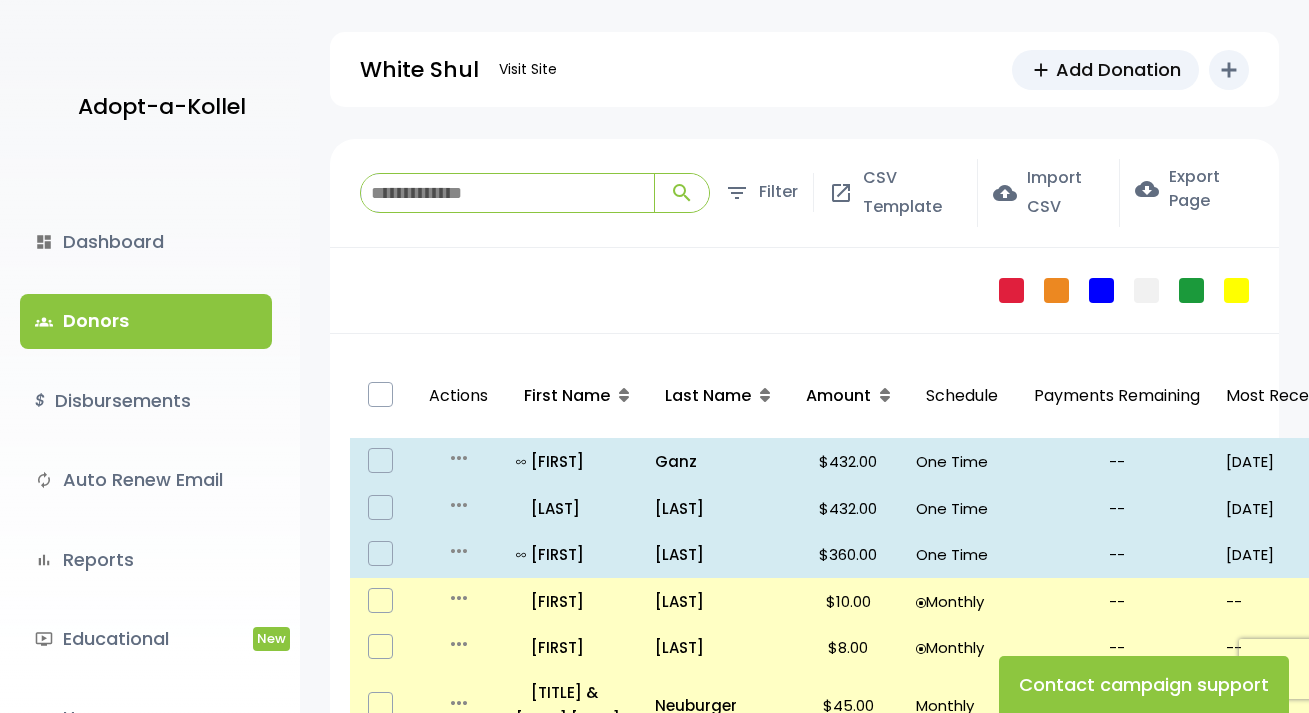 click at bounding box center [507, 193] 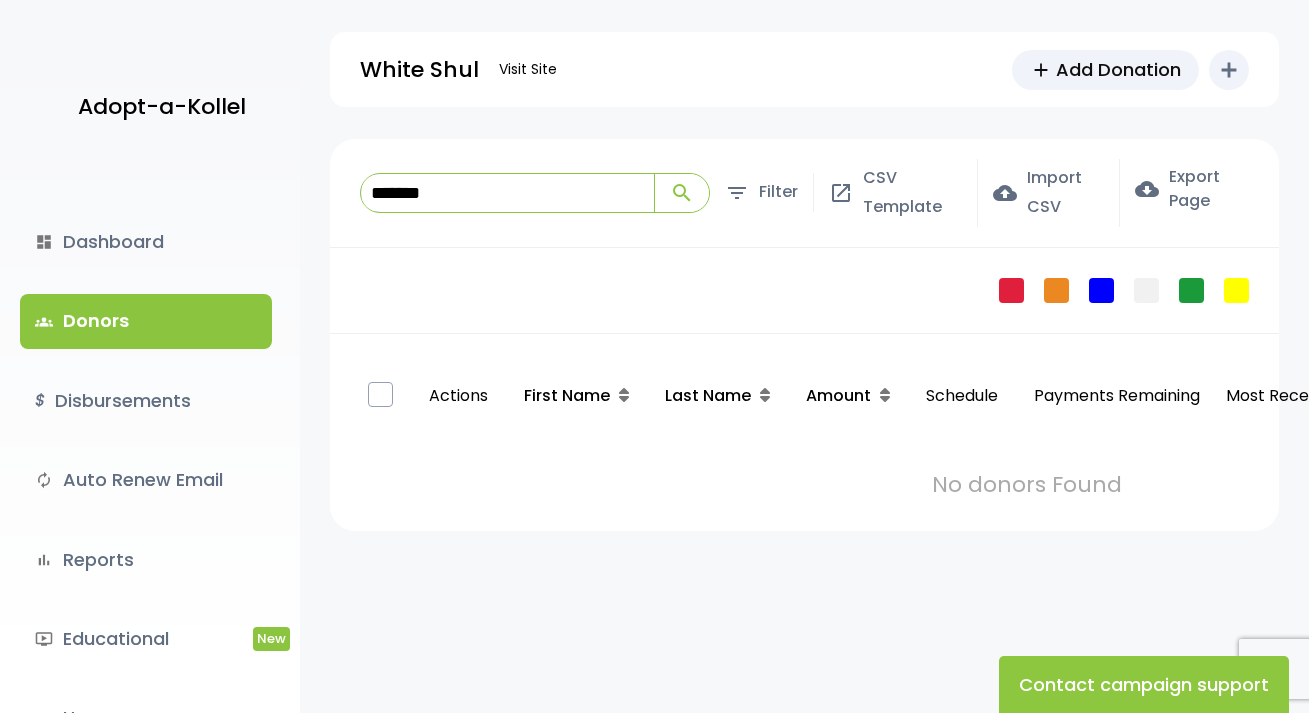 type on "*******" 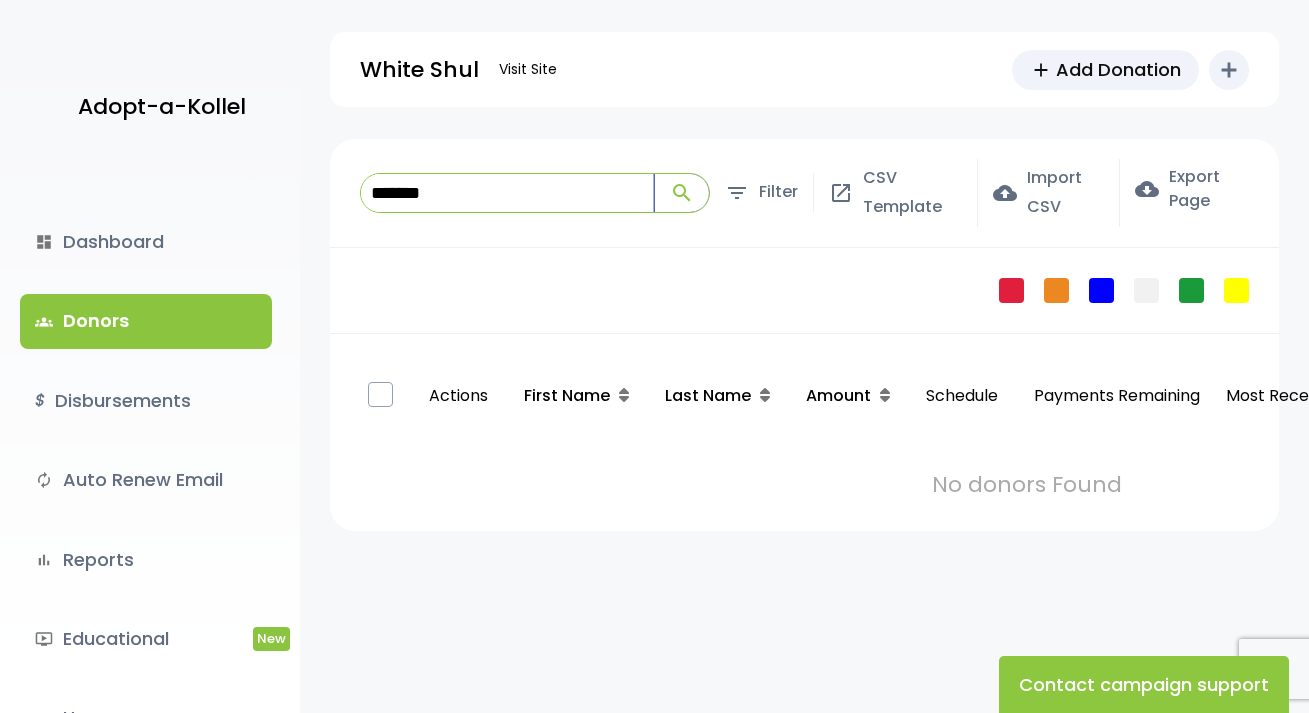click on "search" at bounding box center (682, 193) 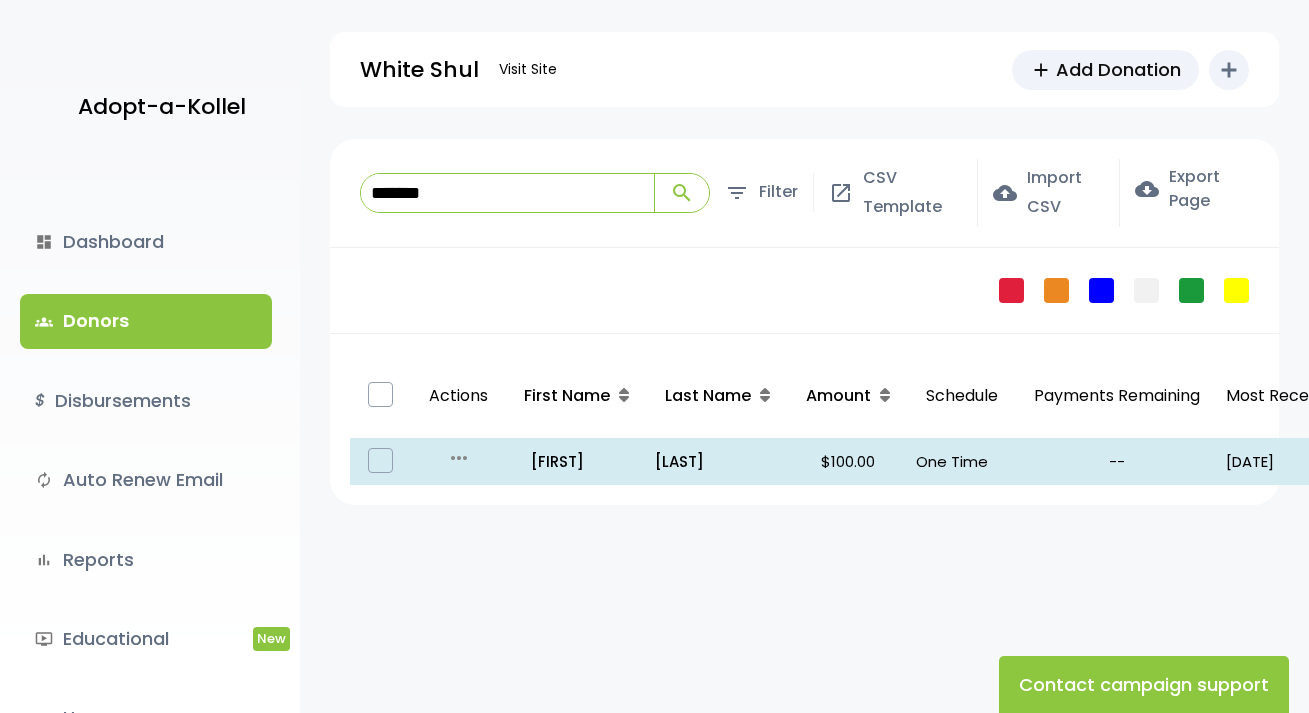 scroll, scrollTop: 0, scrollLeft: 0, axis: both 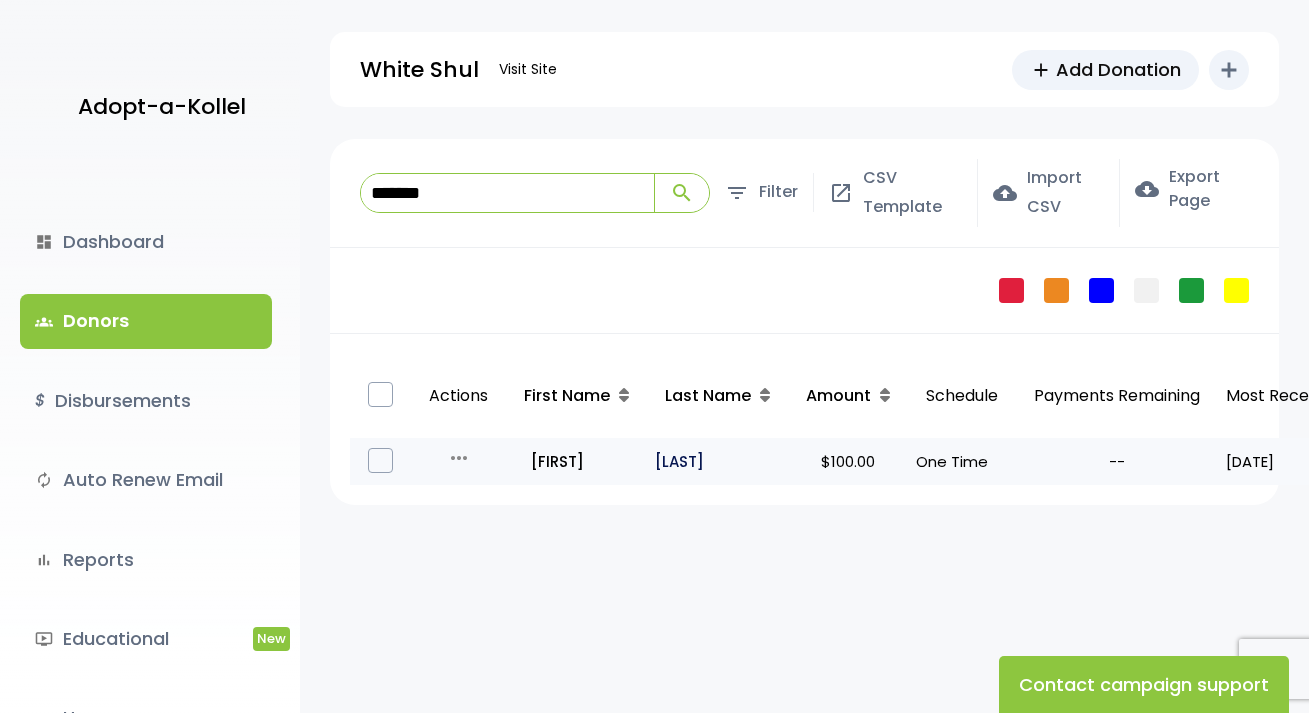 click on "Lugassy" at bounding box center [717, 461] 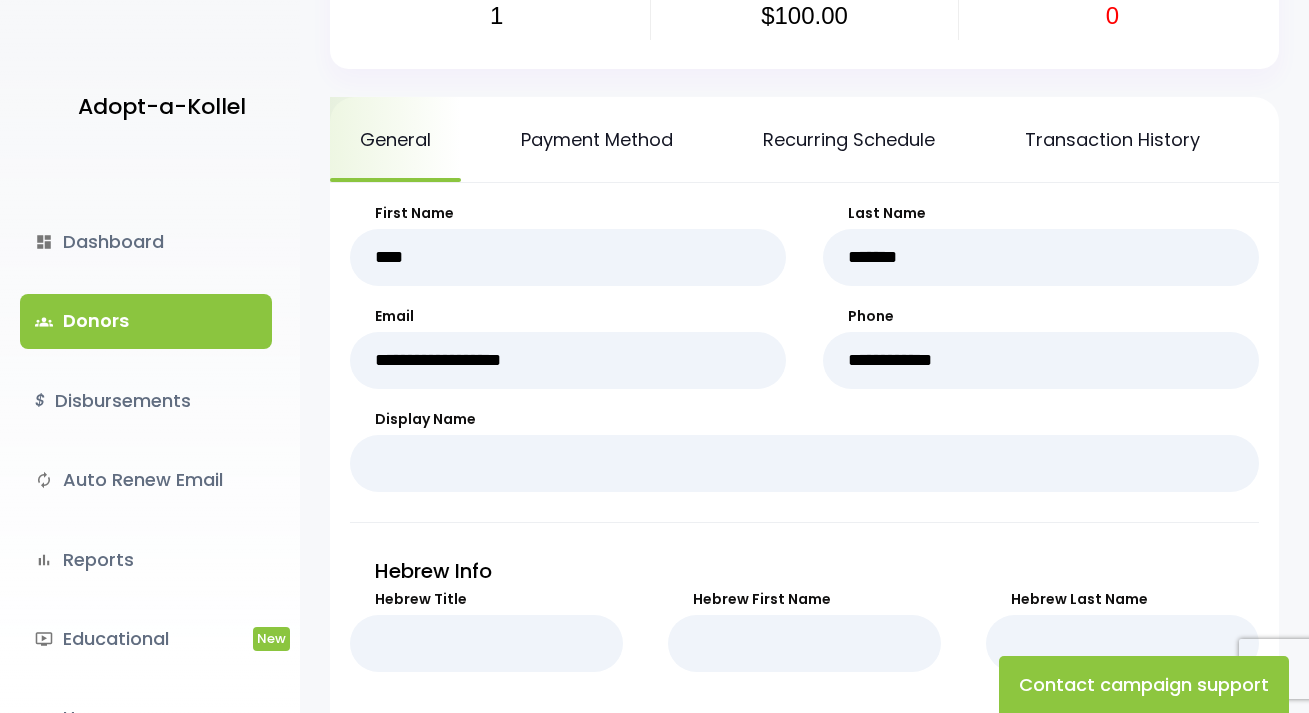 scroll, scrollTop: 200, scrollLeft: 0, axis: vertical 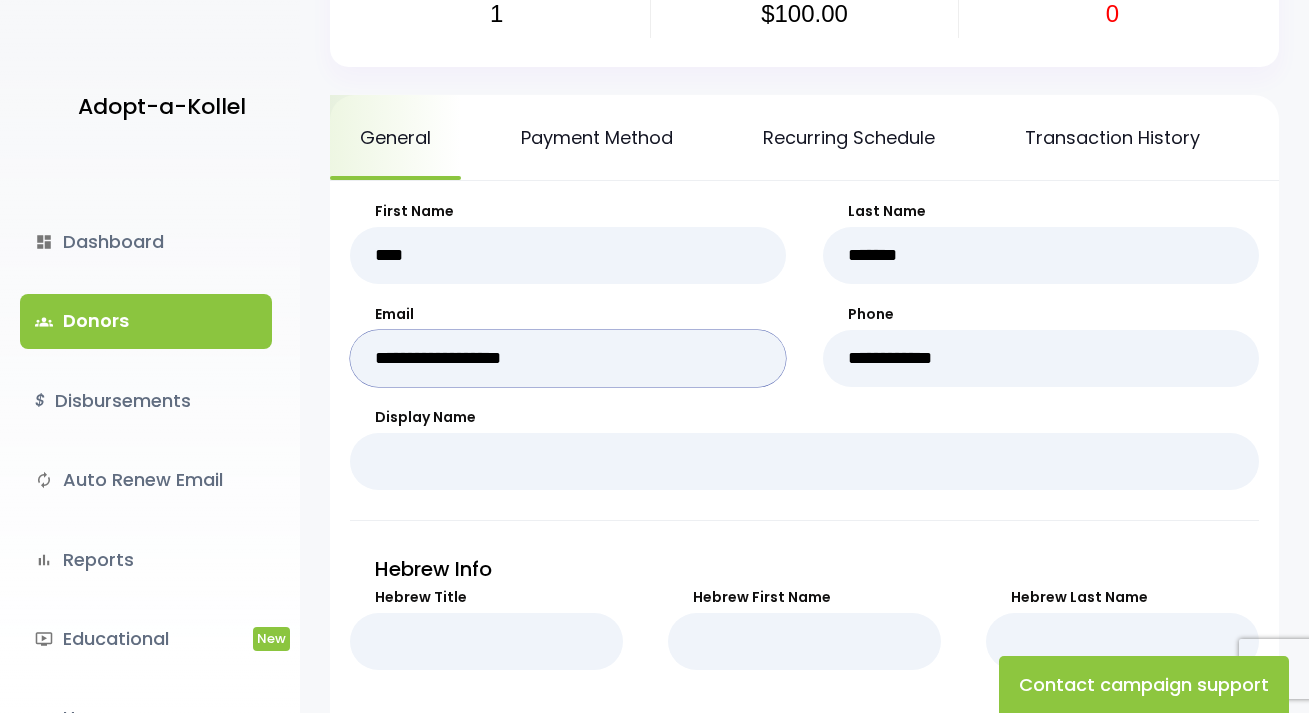 drag, startPoint x: 582, startPoint y: 384, endPoint x: 364, endPoint y: 363, distance: 219.00912 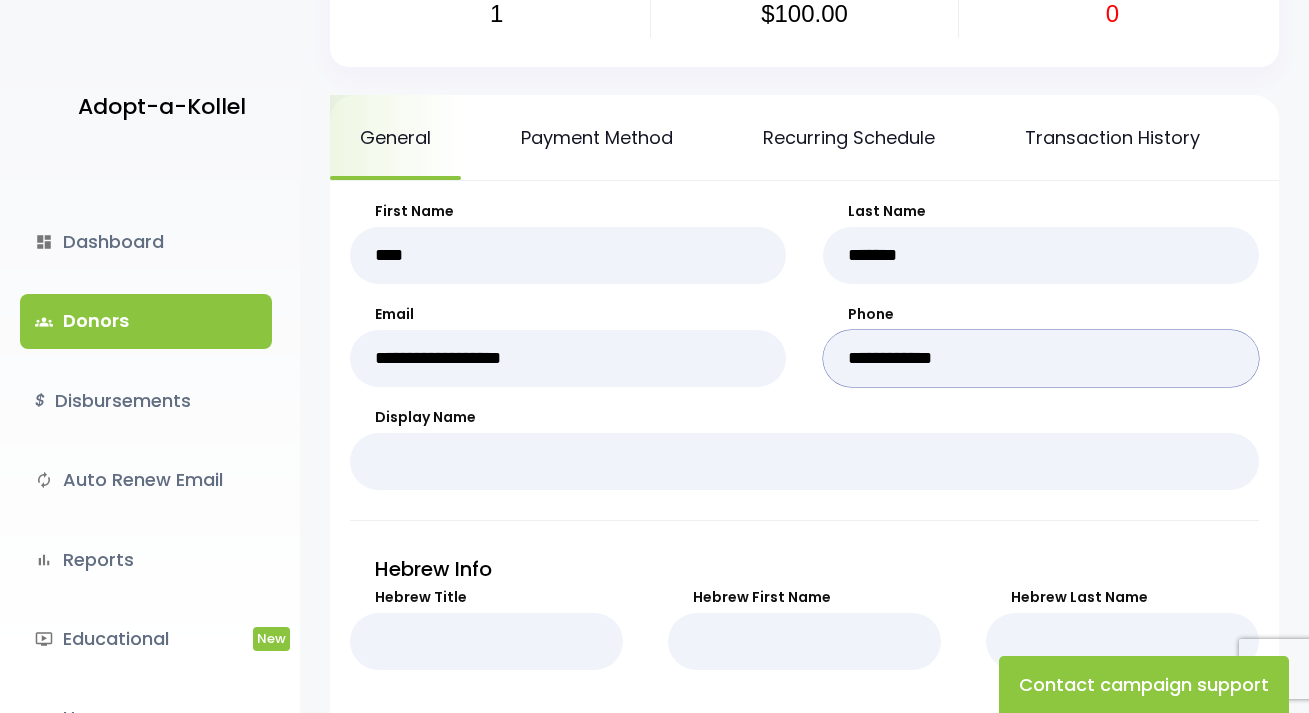 drag, startPoint x: 1020, startPoint y: 384, endPoint x: 838, endPoint y: 367, distance: 182.79224 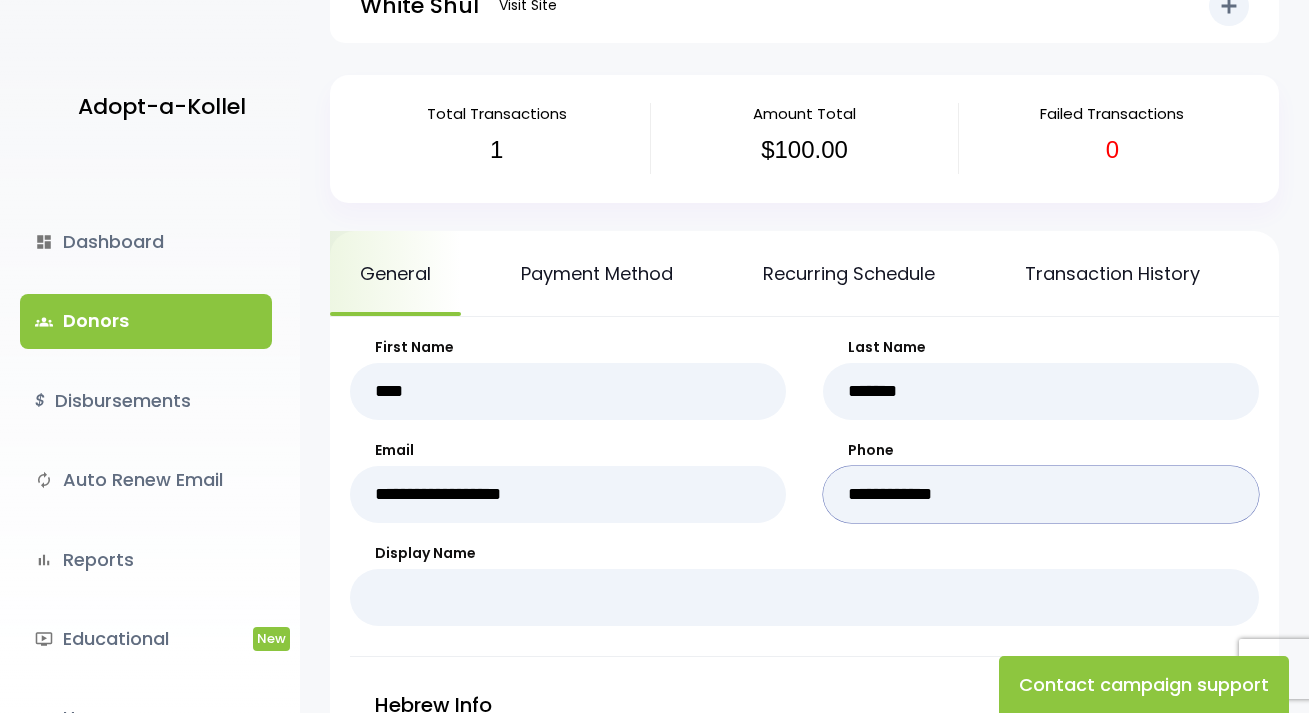 scroll, scrollTop: 100, scrollLeft: 0, axis: vertical 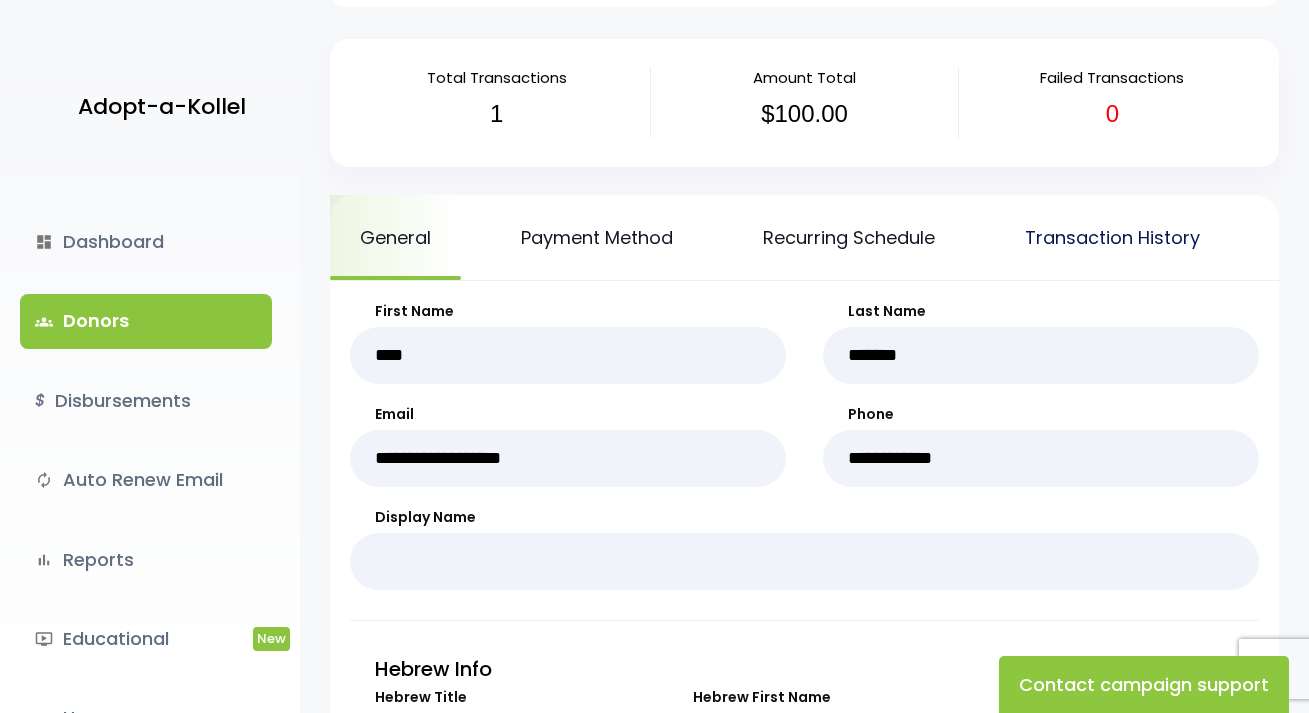 click on "Transaction History" at bounding box center [1112, 237] 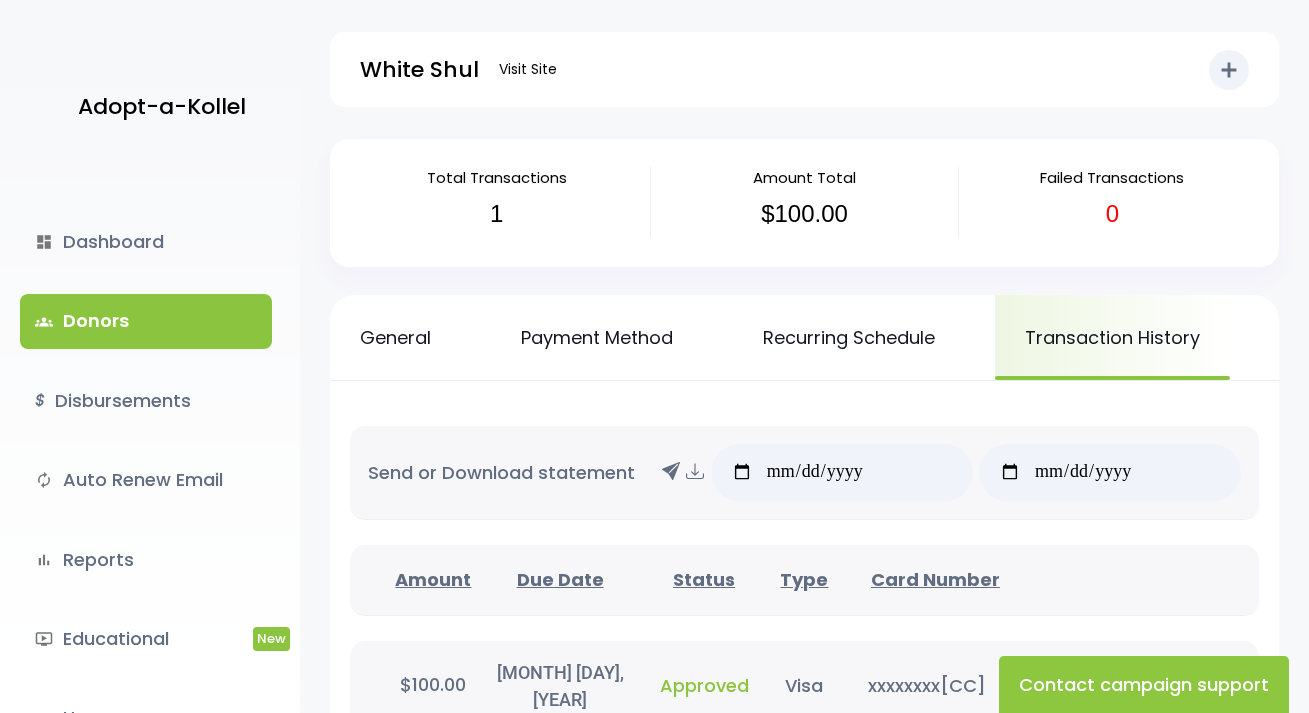 scroll, scrollTop: 0, scrollLeft: 0, axis: both 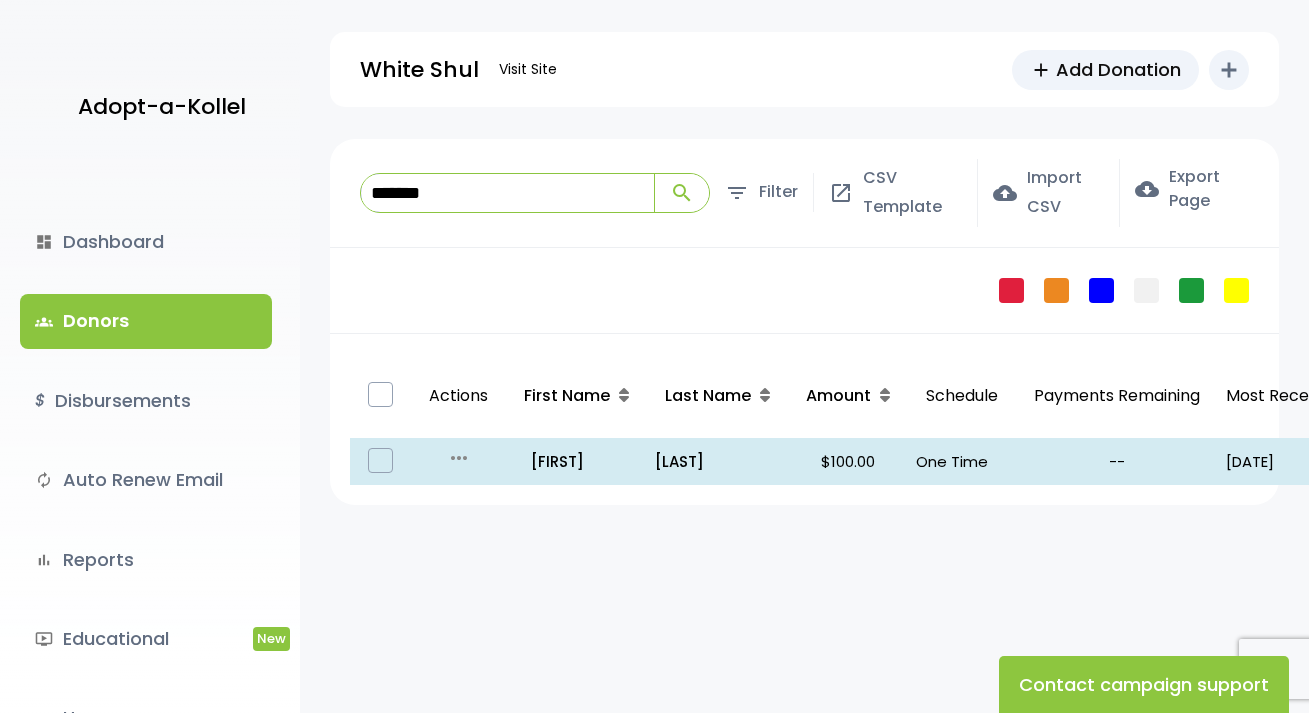 drag, startPoint x: 505, startPoint y: 191, endPoint x: 286, endPoint y: 133, distance: 226.55022 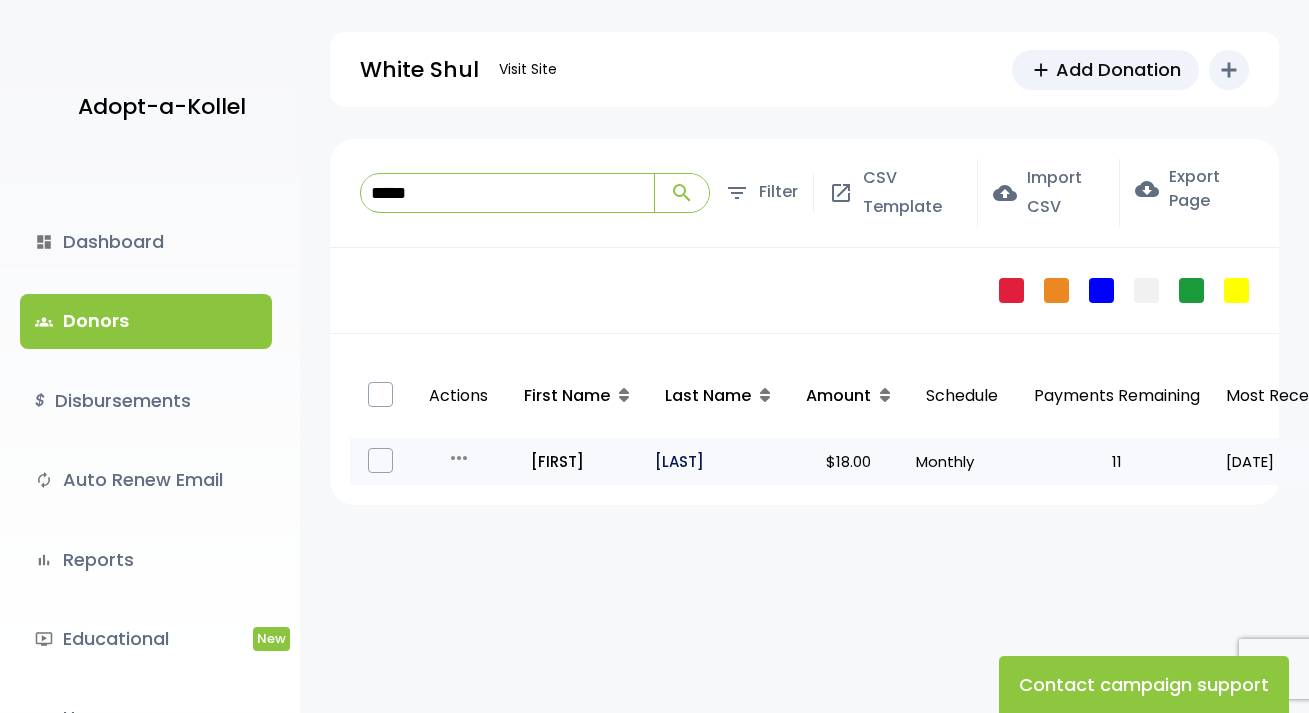 type on "*****" 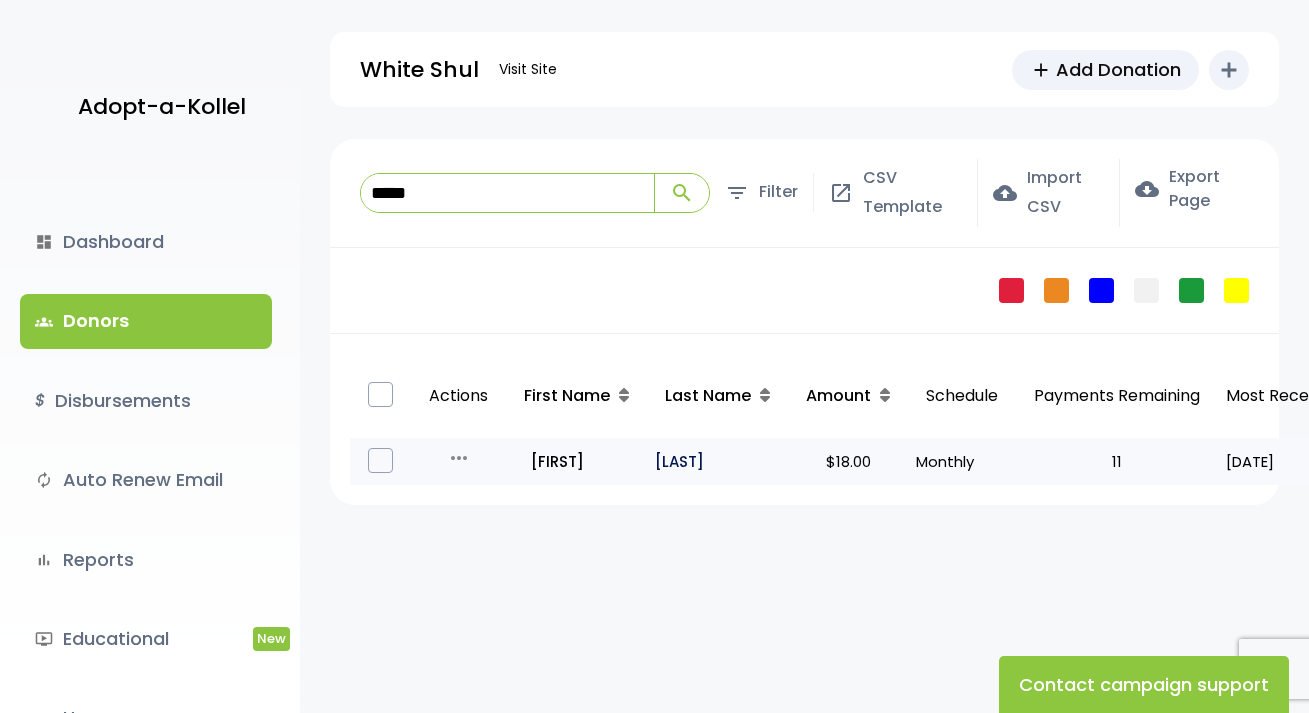 click on "Oldak" at bounding box center (717, 461) 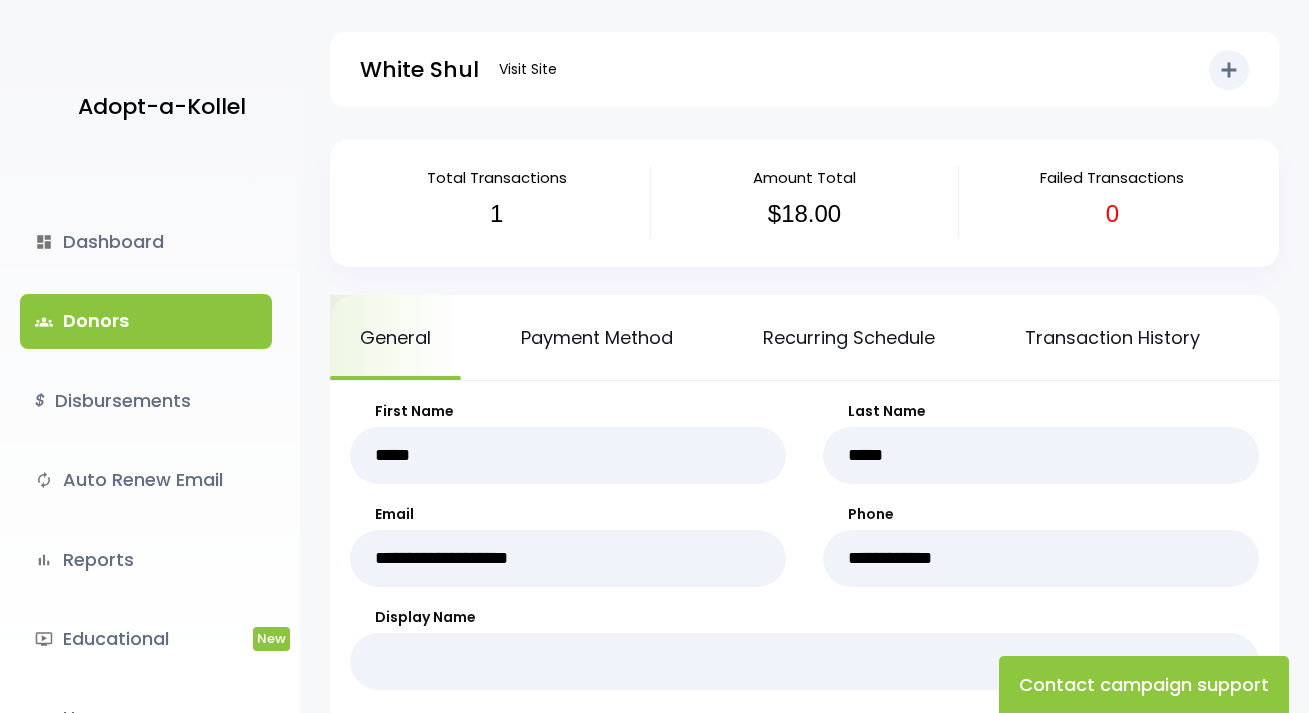 scroll, scrollTop: 0, scrollLeft: 0, axis: both 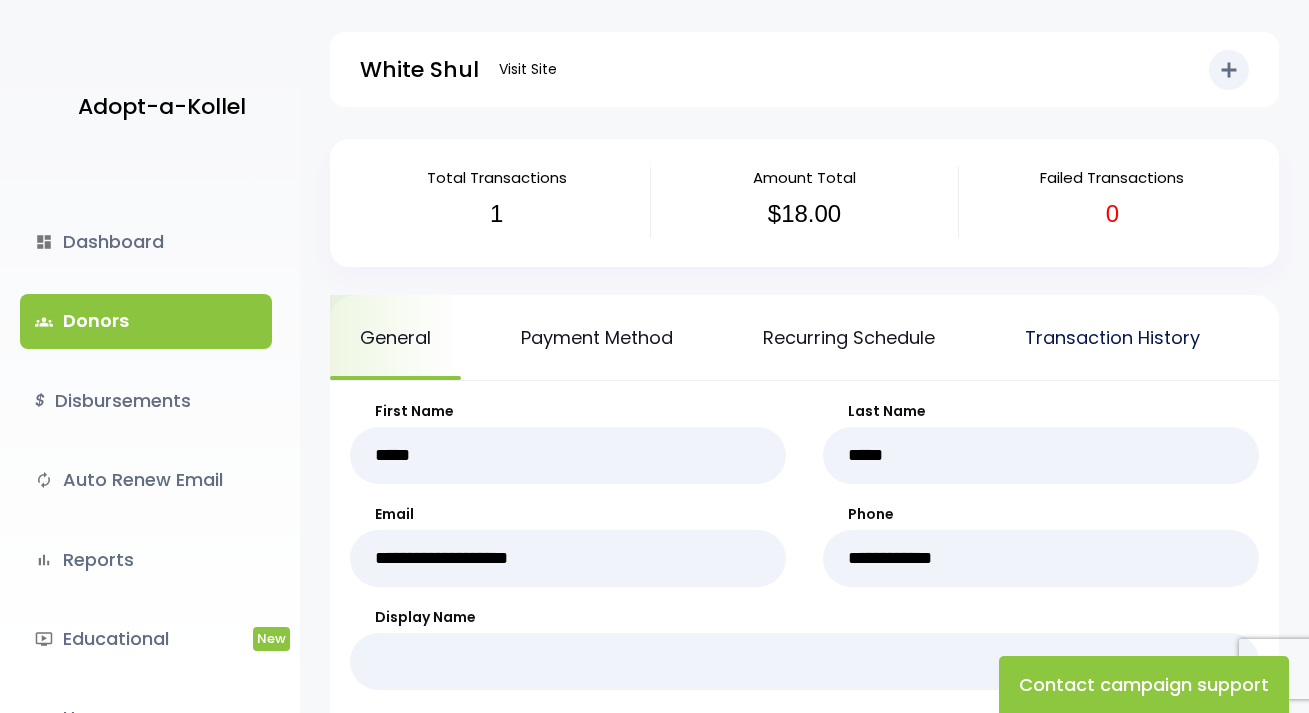 click on "Transaction History" at bounding box center (1112, 337) 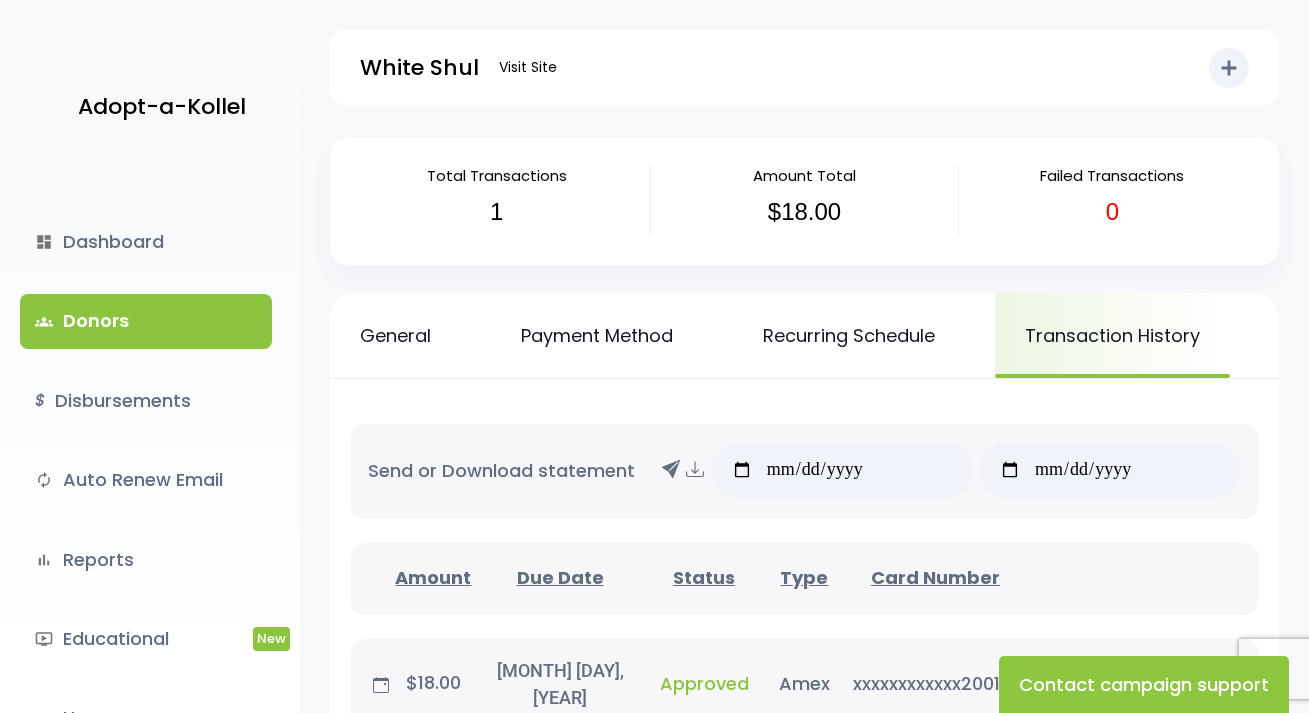 scroll, scrollTop: 0, scrollLeft: 0, axis: both 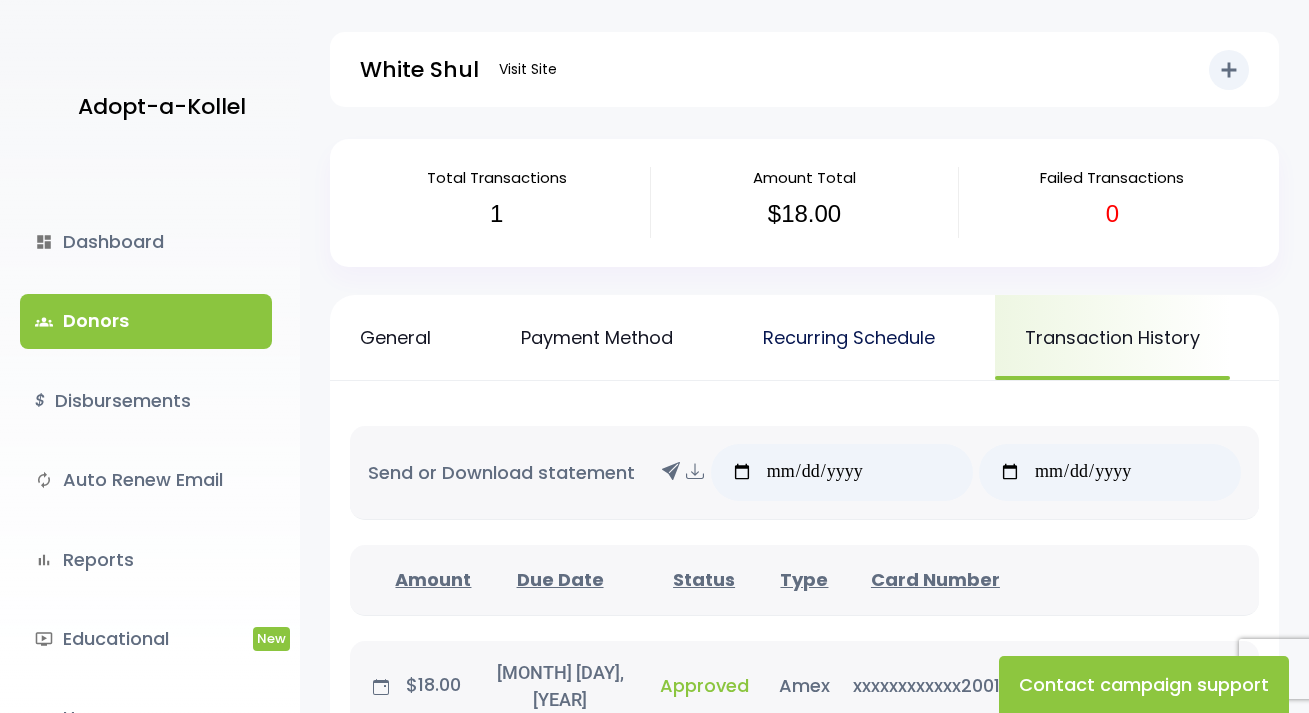 click on "Recurring Schedule" at bounding box center (849, 337) 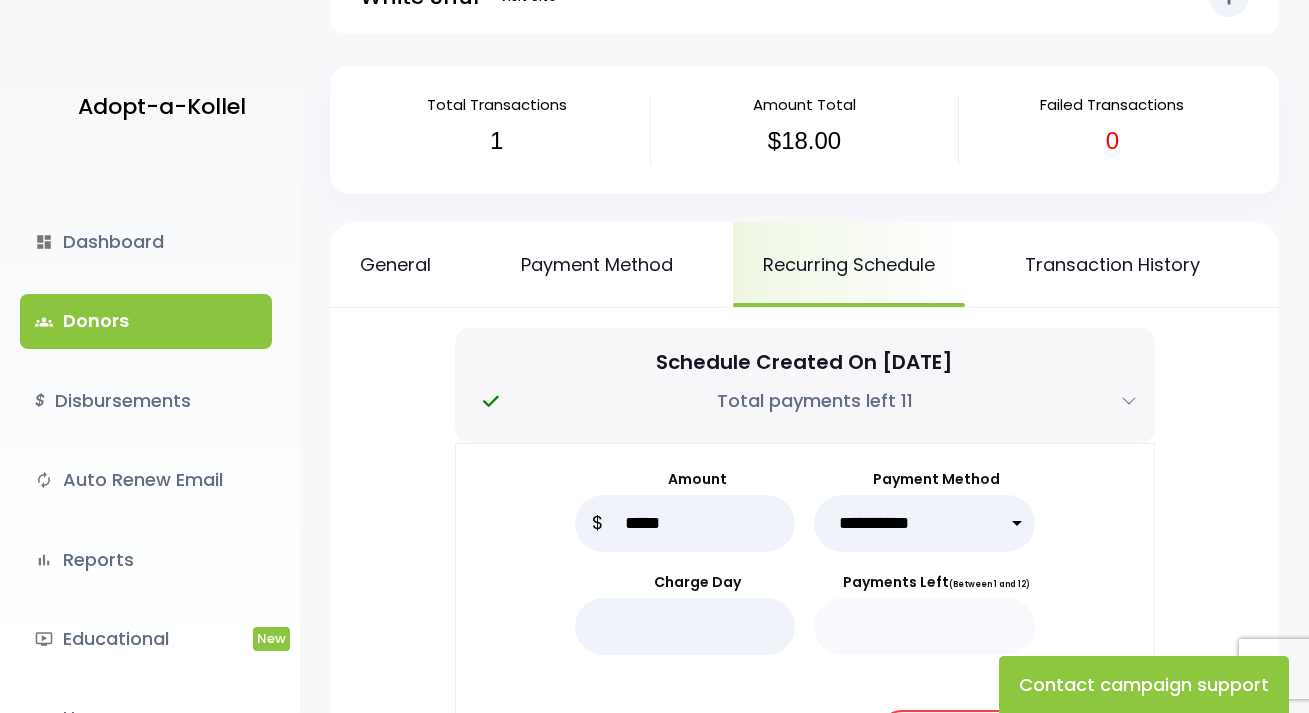 scroll, scrollTop: 0, scrollLeft: 0, axis: both 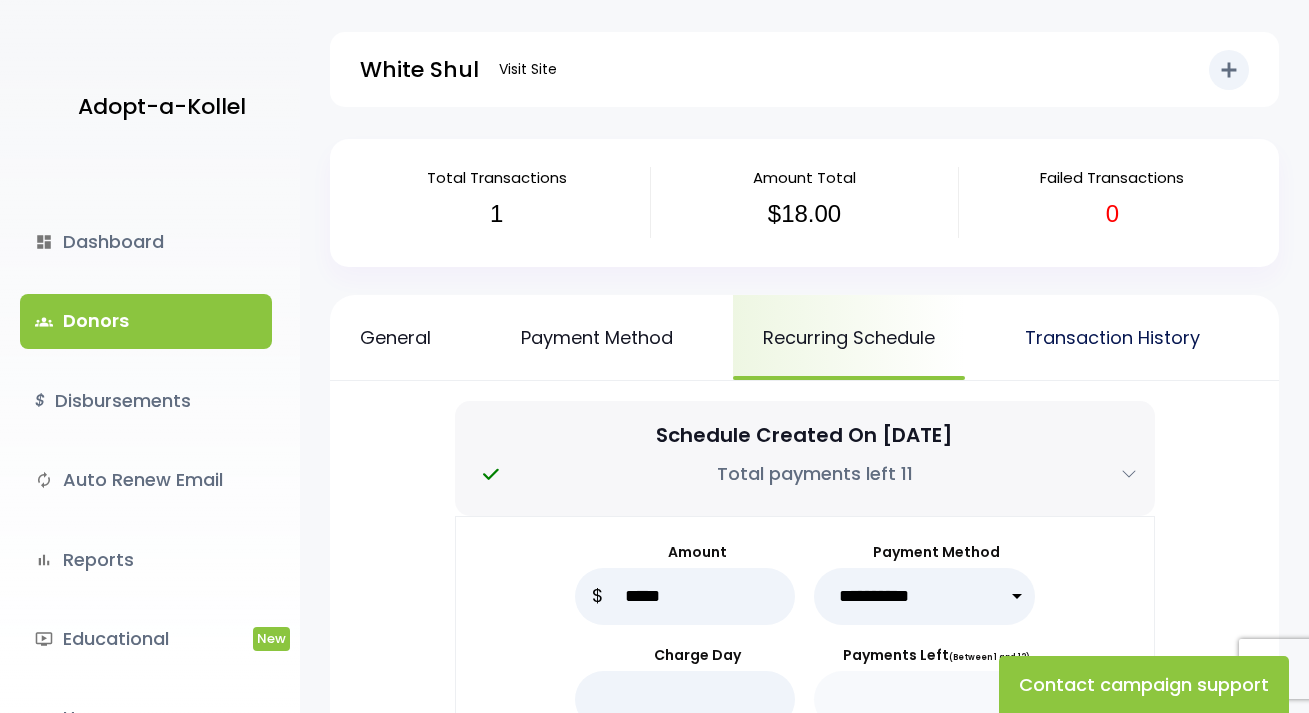 click on "Transaction History" at bounding box center [1112, 337] 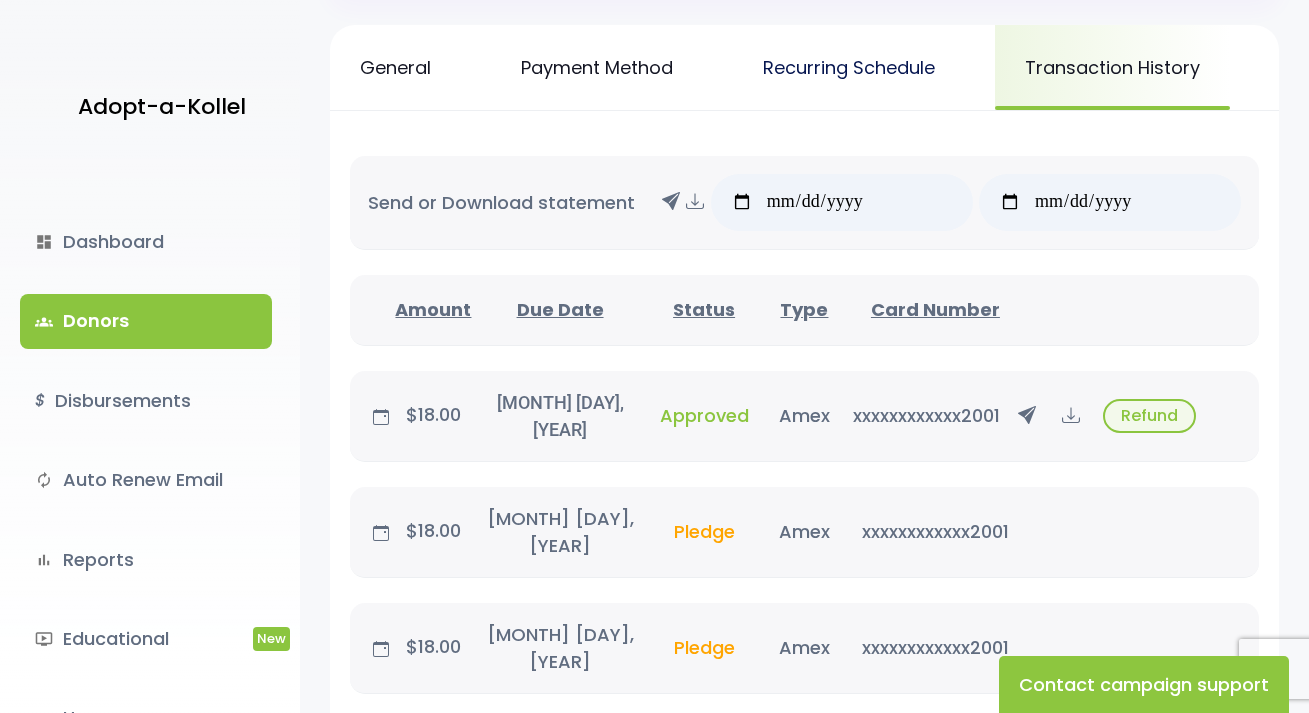 scroll, scrollTop: 0, scrollLeft: 0, axis: both 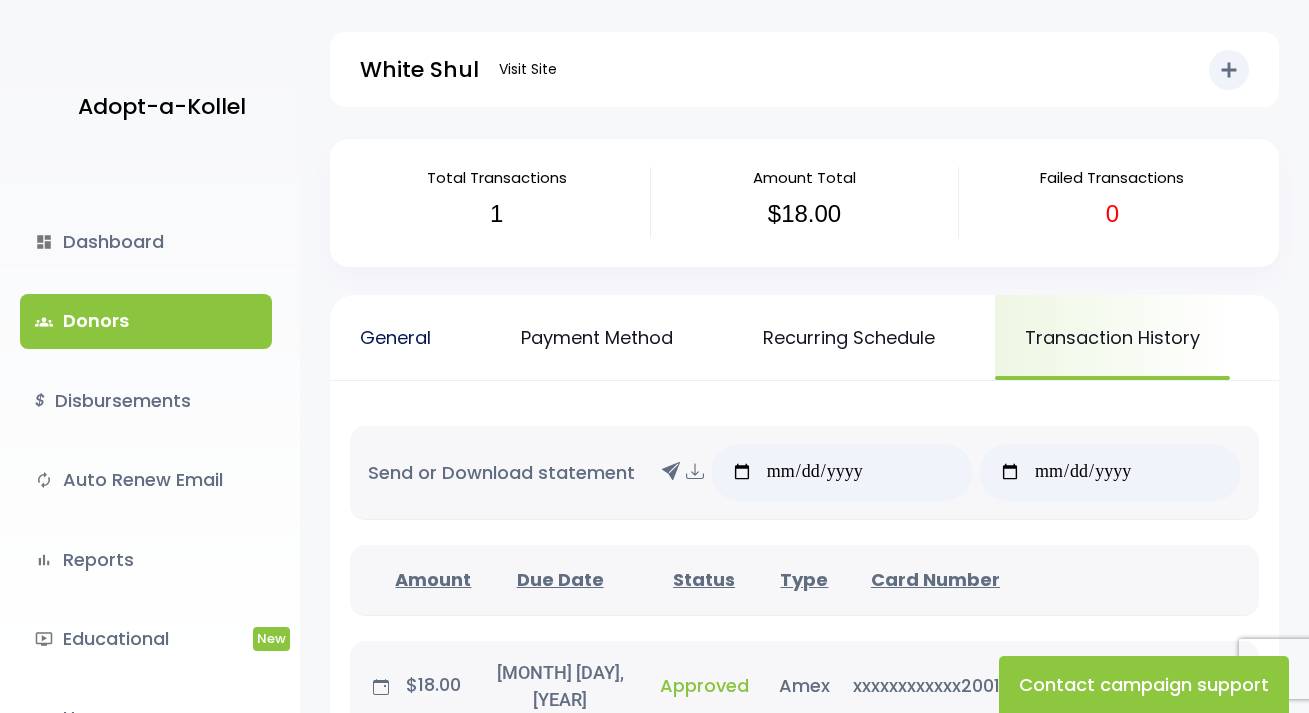 click on "General" at bounding box center (395, 337) 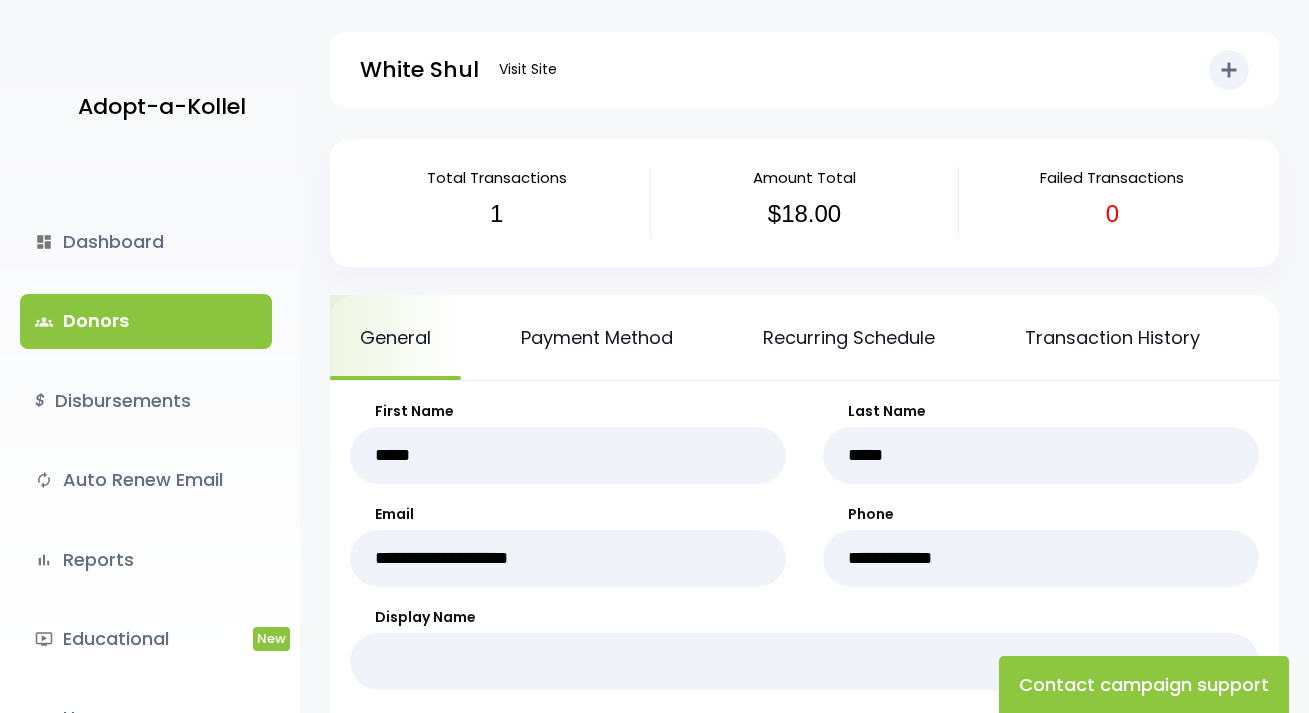 scroll, scrollTop: 0, scrollLeft: 0, axis: both 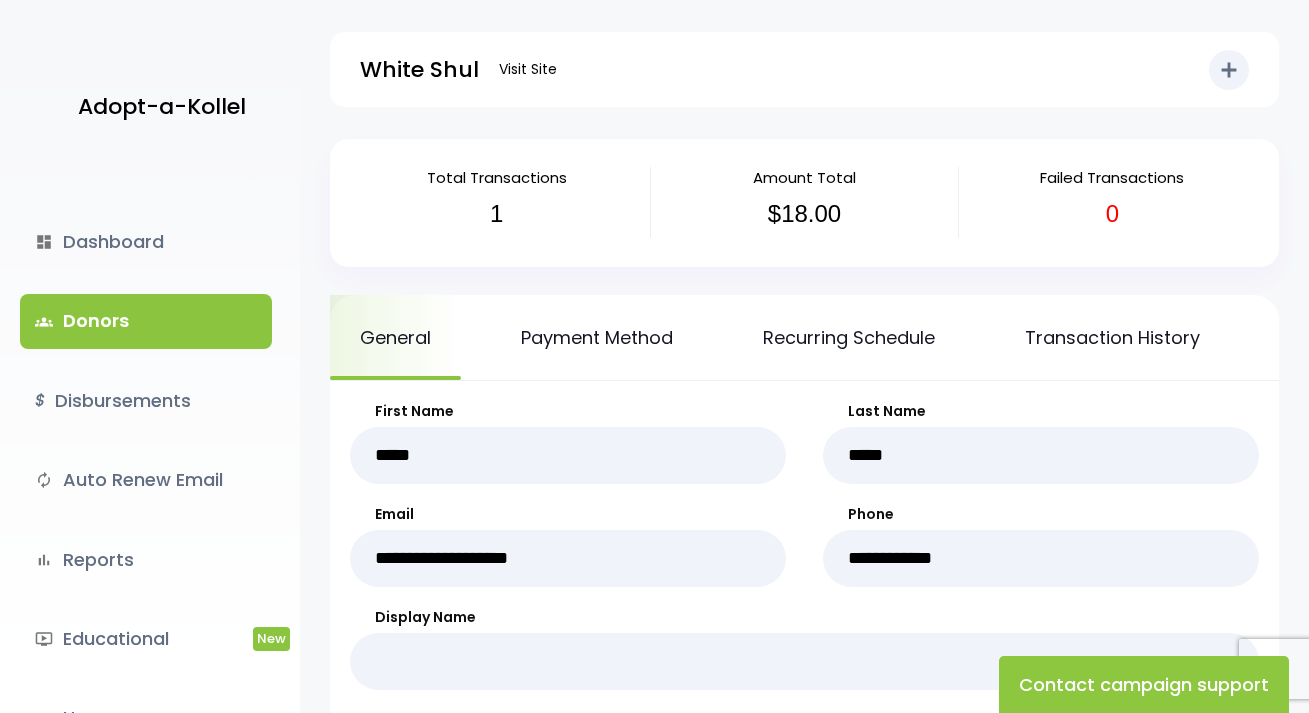 click on "groups Donors" at bounding box center [146, 321] 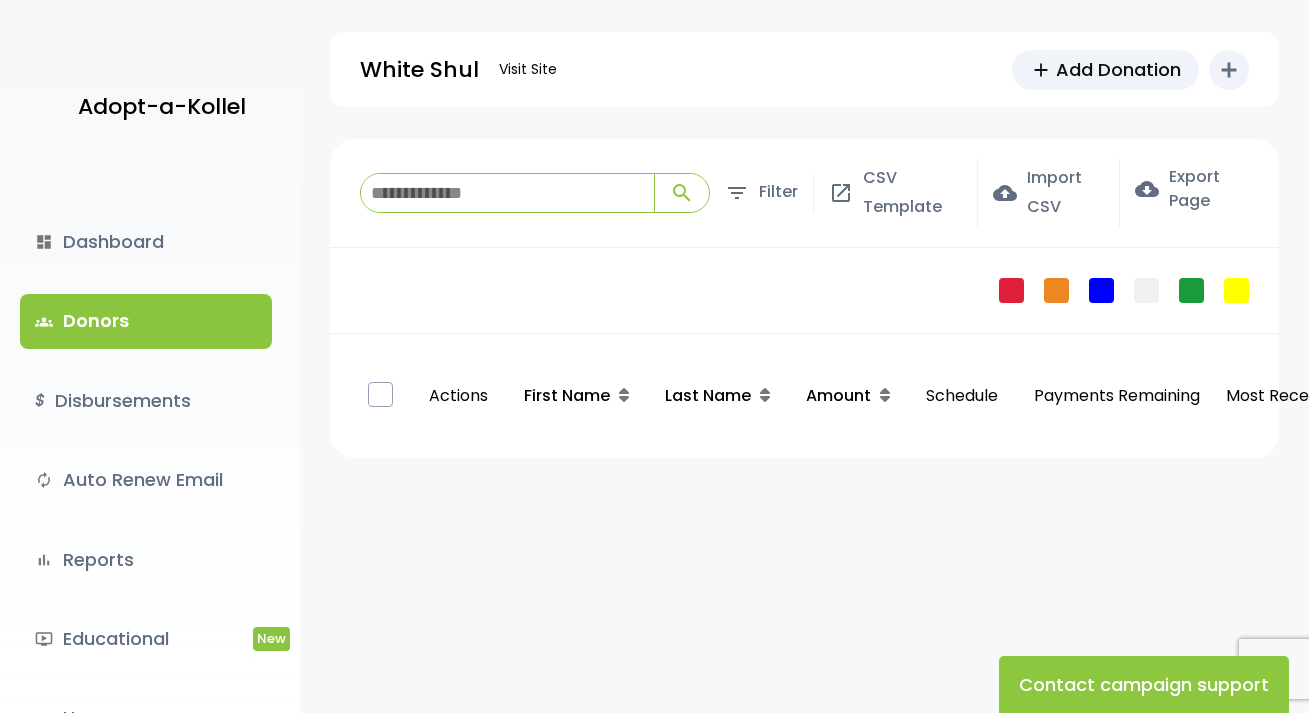 scroll, scrollTop: 0, scrollLeft: 0, axis: both 